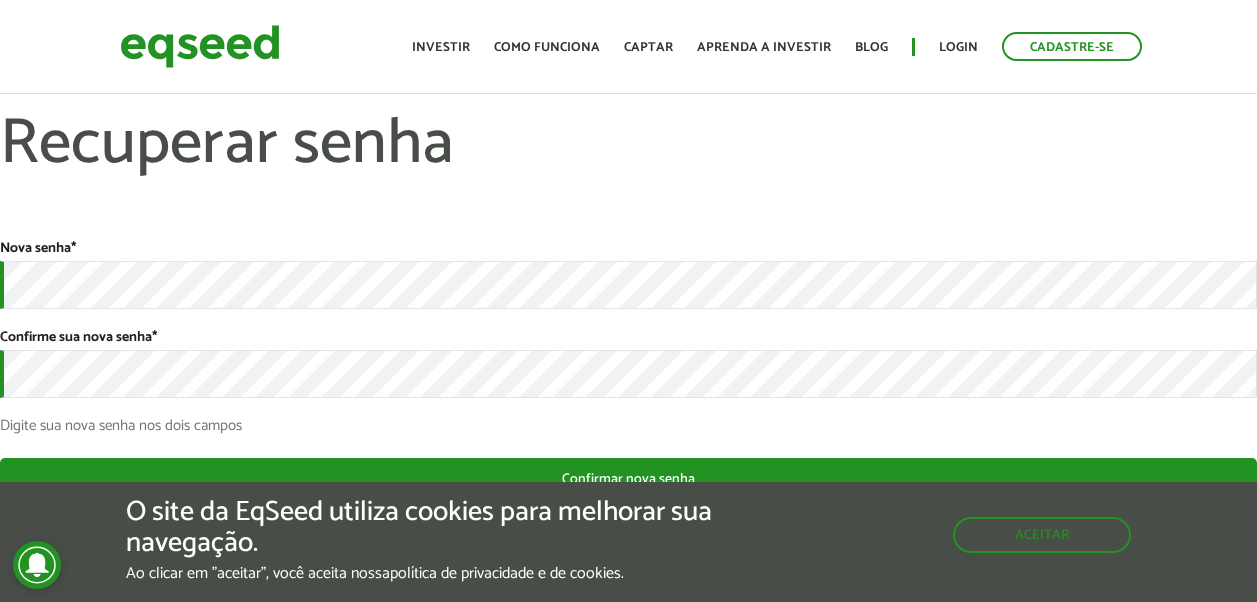 scroll, scrollTop: 0, scrollLeft: 0, axis: both 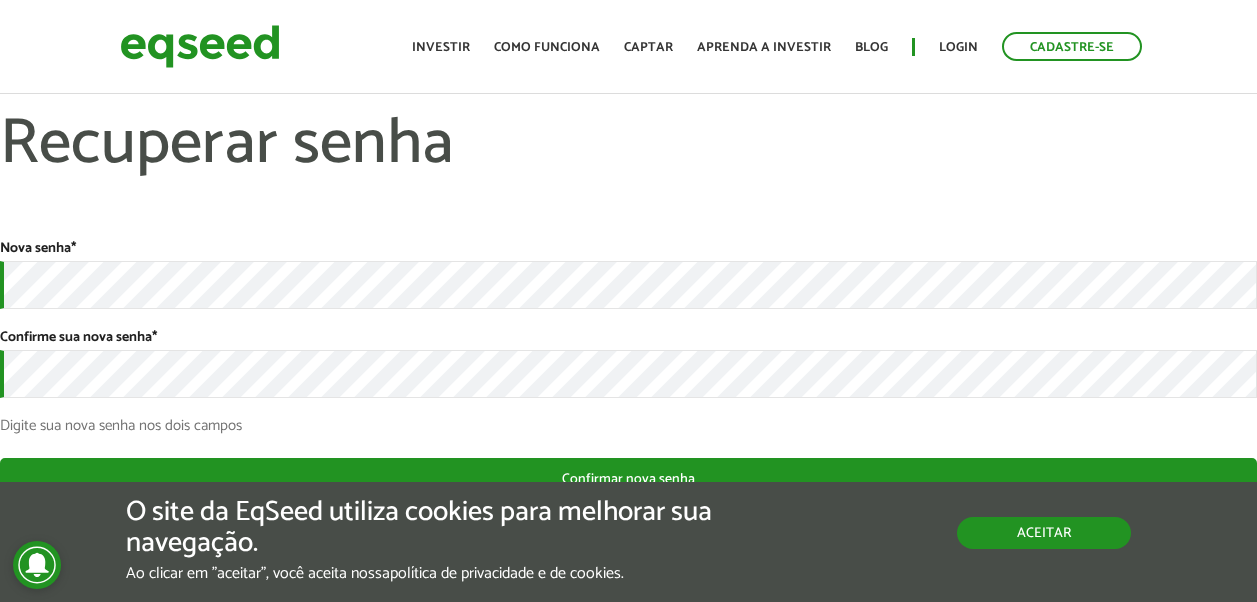 click on "Aceitar" at bounding box center [1044, 533] 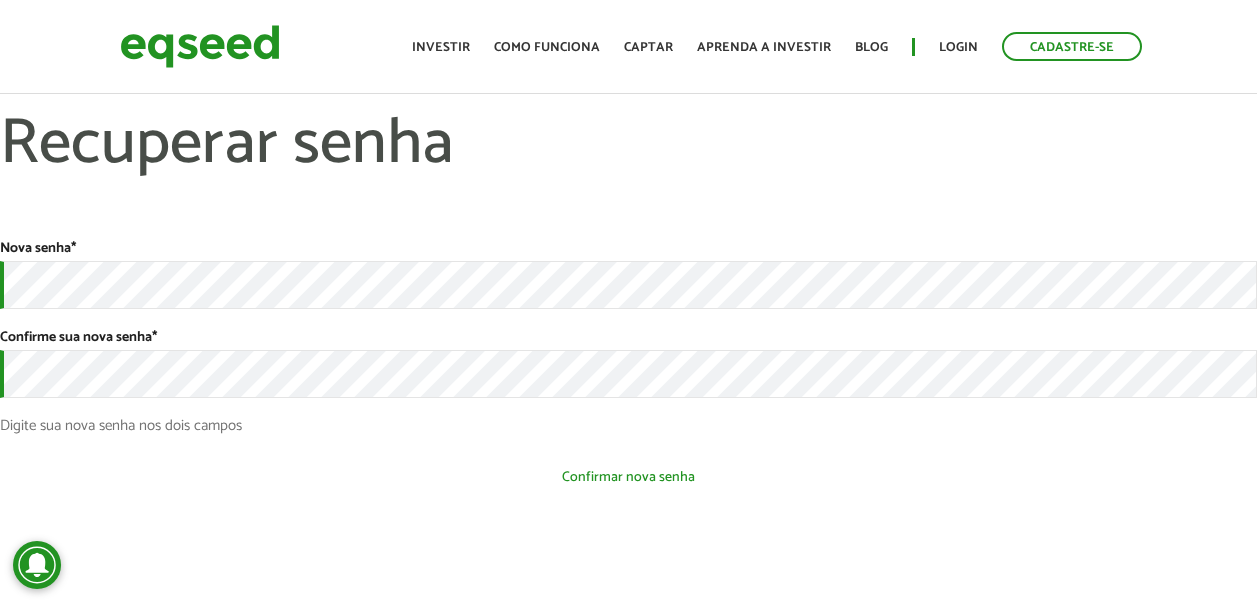 click on "Confirmar nova senha" at bounding box center (628, 477) 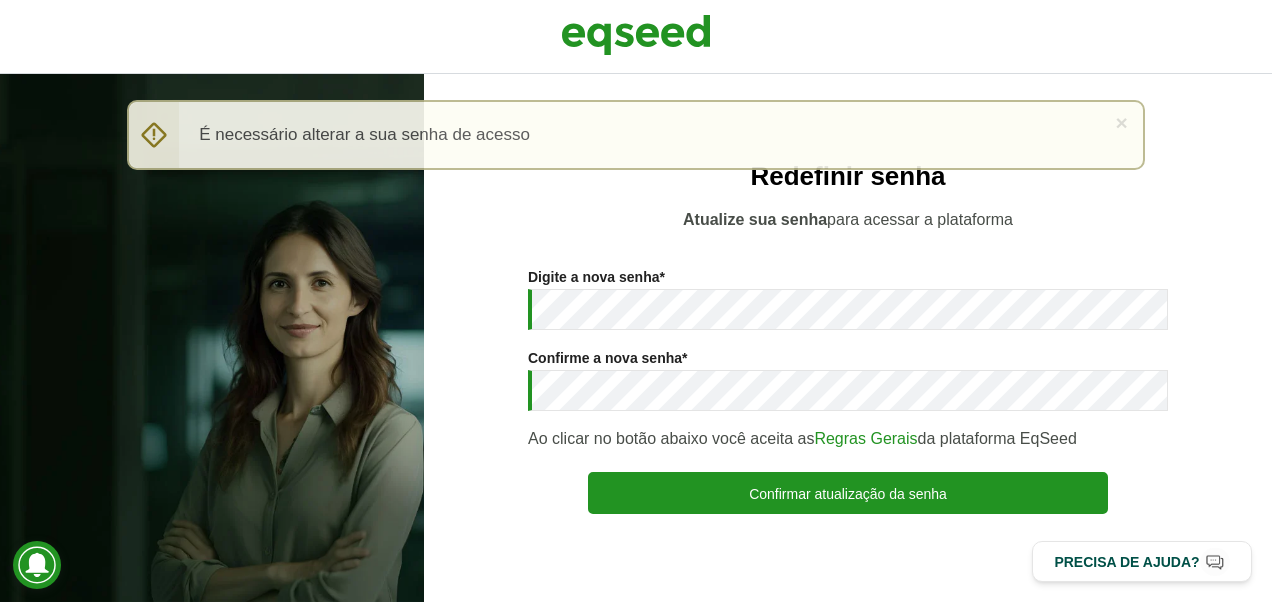 scroll, scrollTop: 0, scrollLeft: 0, axis: both 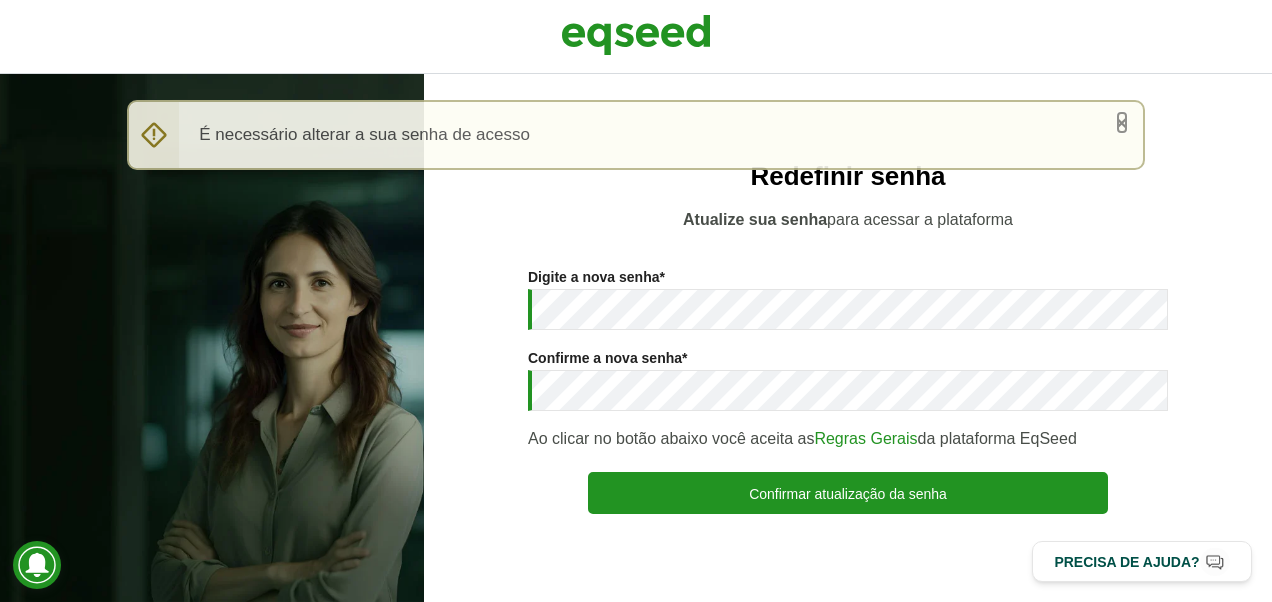 click on "×" at bounding box center [1122, 122] 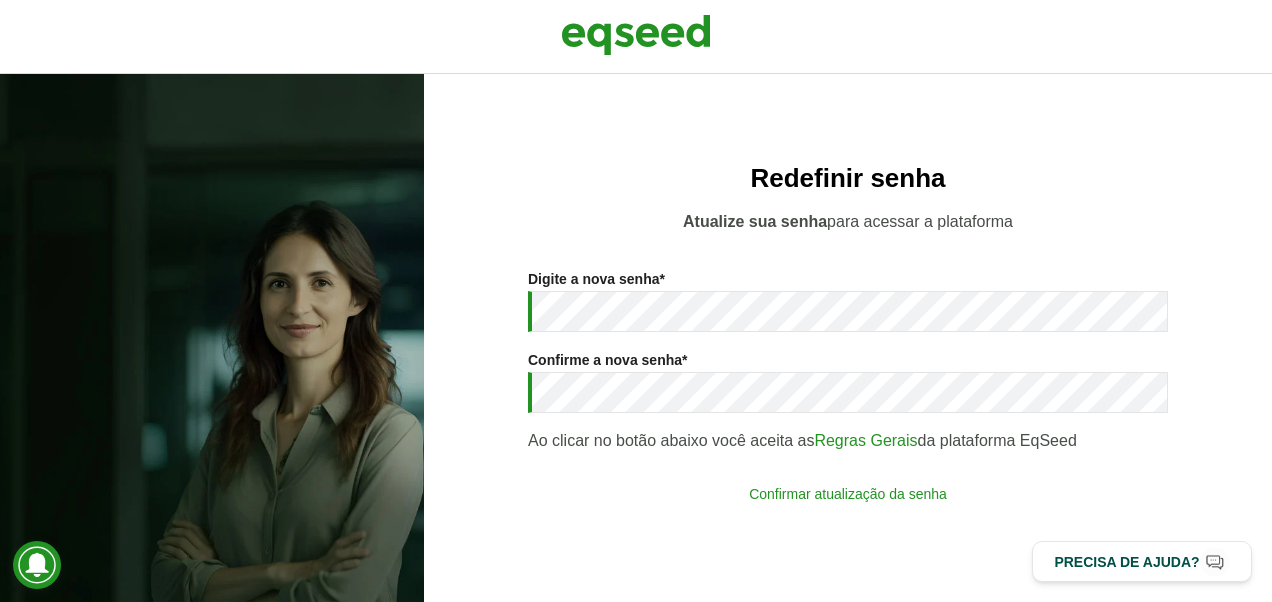 click on "Confirmar atualização da senha" at bounding box center [848, 493] 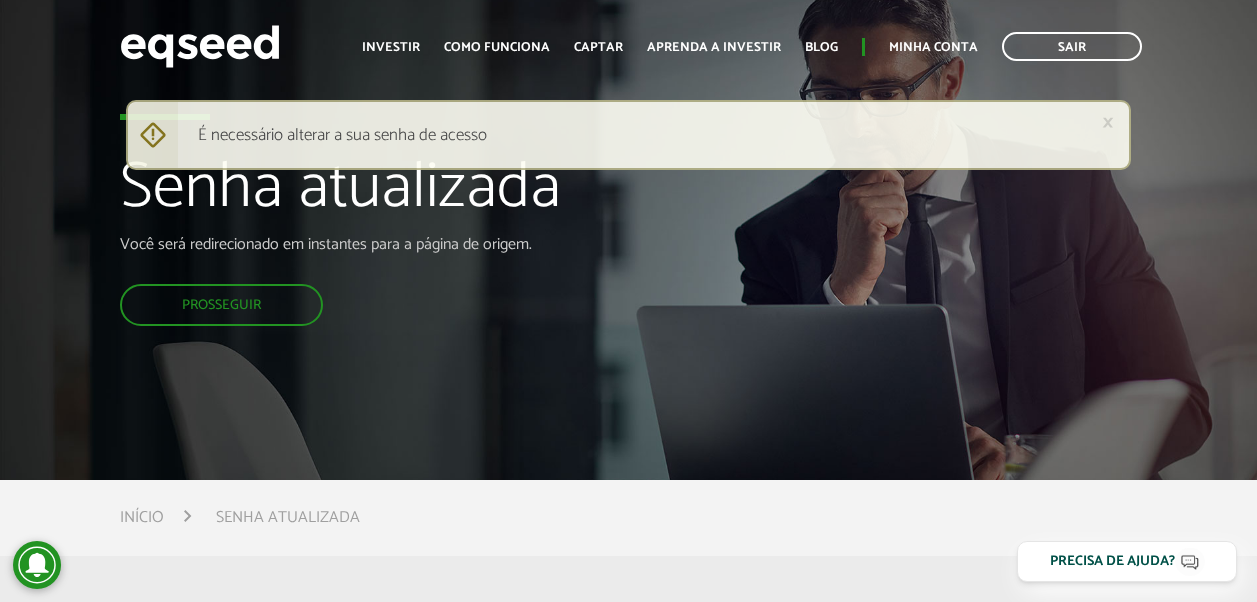 scroll, scrollTop: 0, scrollLeft: 0, axis: both 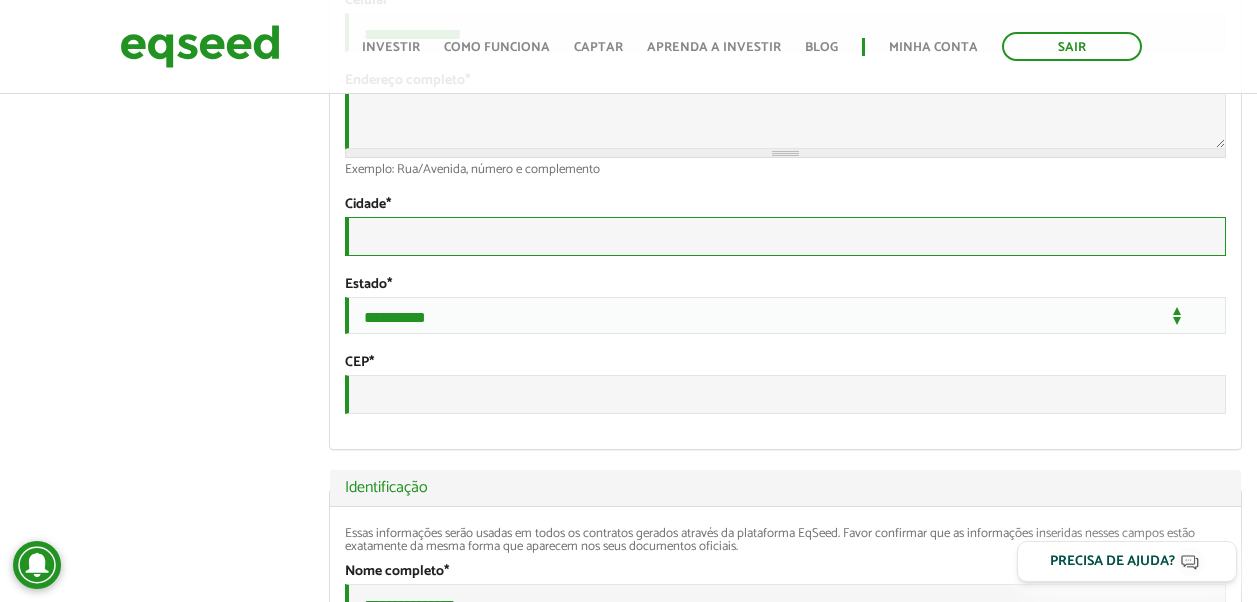 click on "Cidade  *" at bounding box center [785, 236] 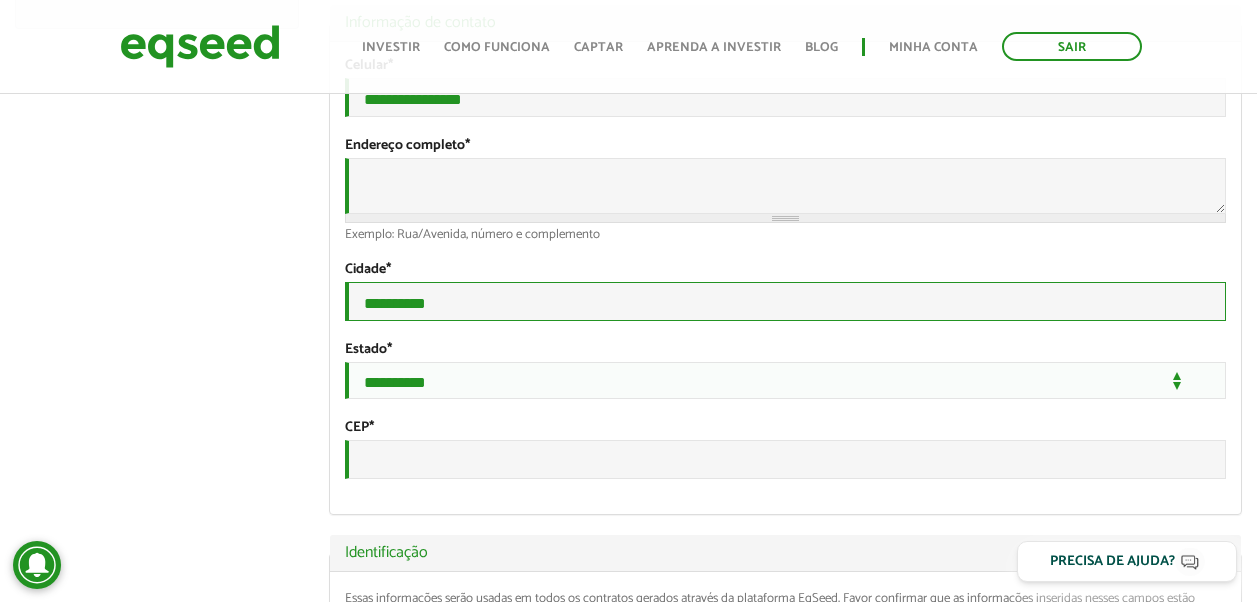 scroll, scrollTop: 600, scrollLeft: 0, axis: vertical 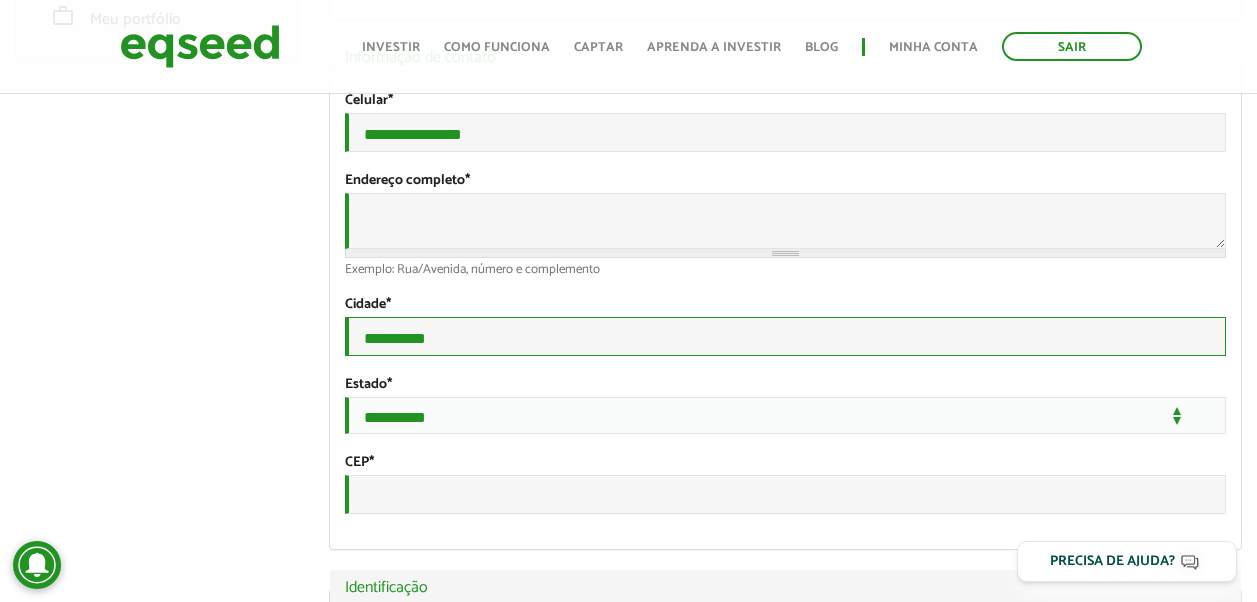 type on "**********" 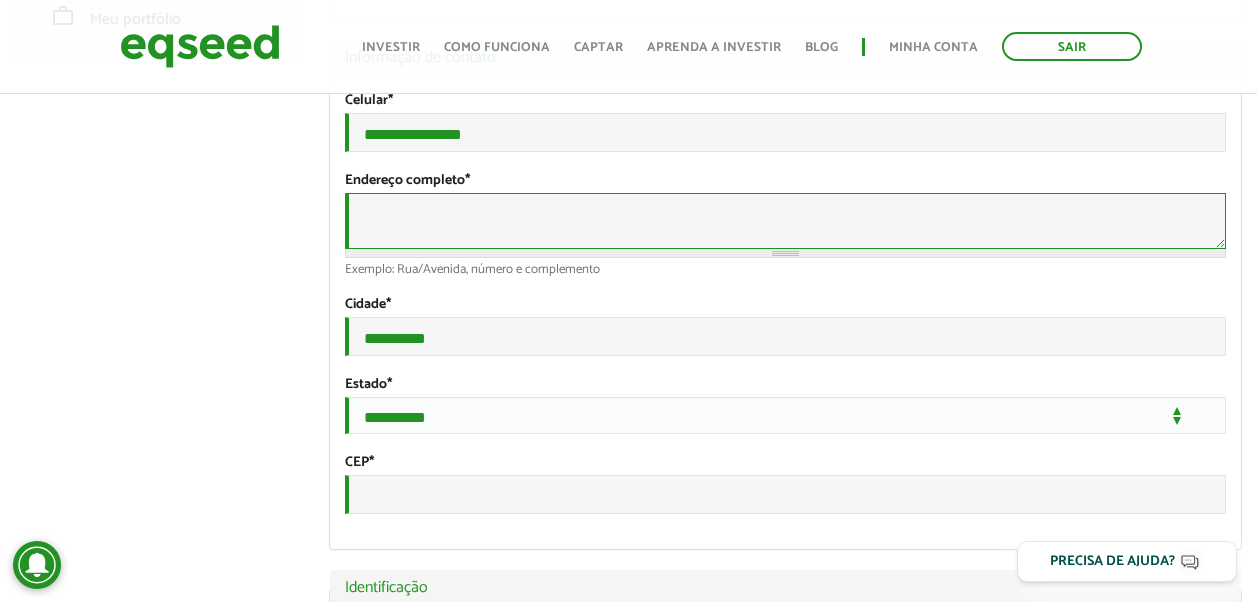 click on "Endereço completo  *" at bounding box center [785, 221] 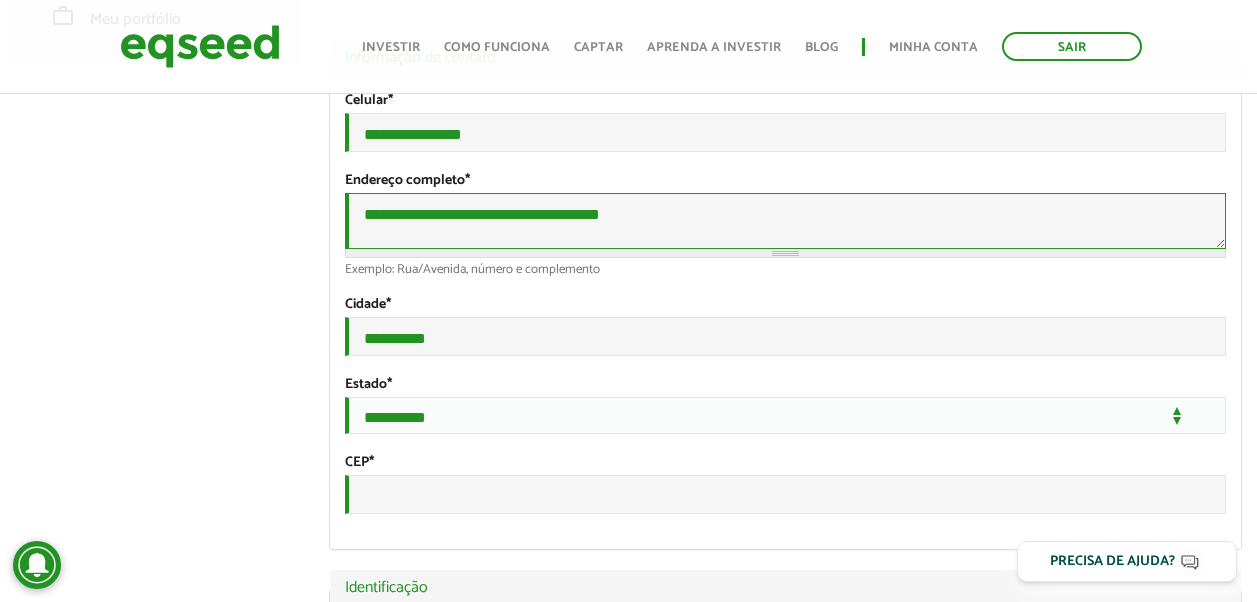 type on "**********" 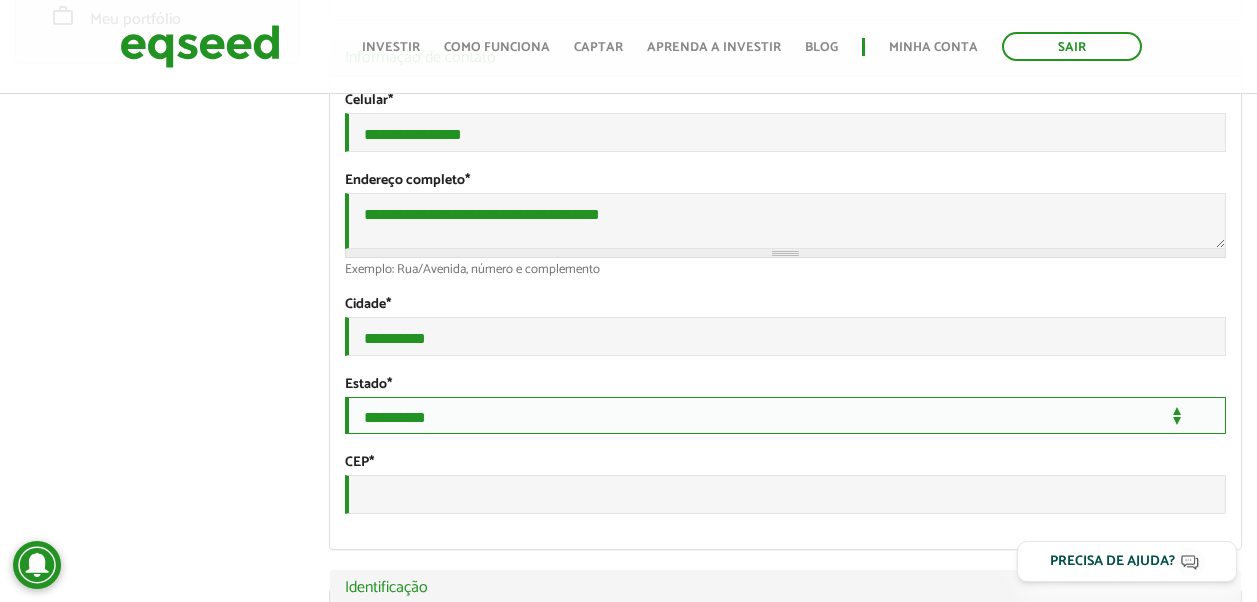 click on "**********" at bounding box center (785, 415) 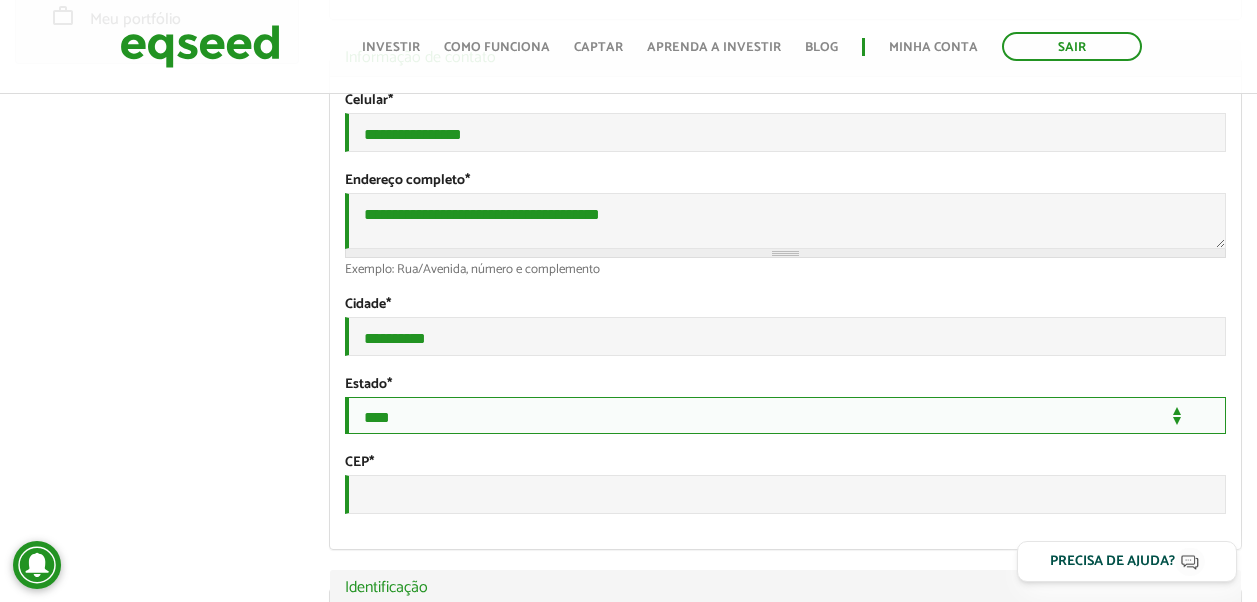 click on "**********" at bounding box center (785, 415) 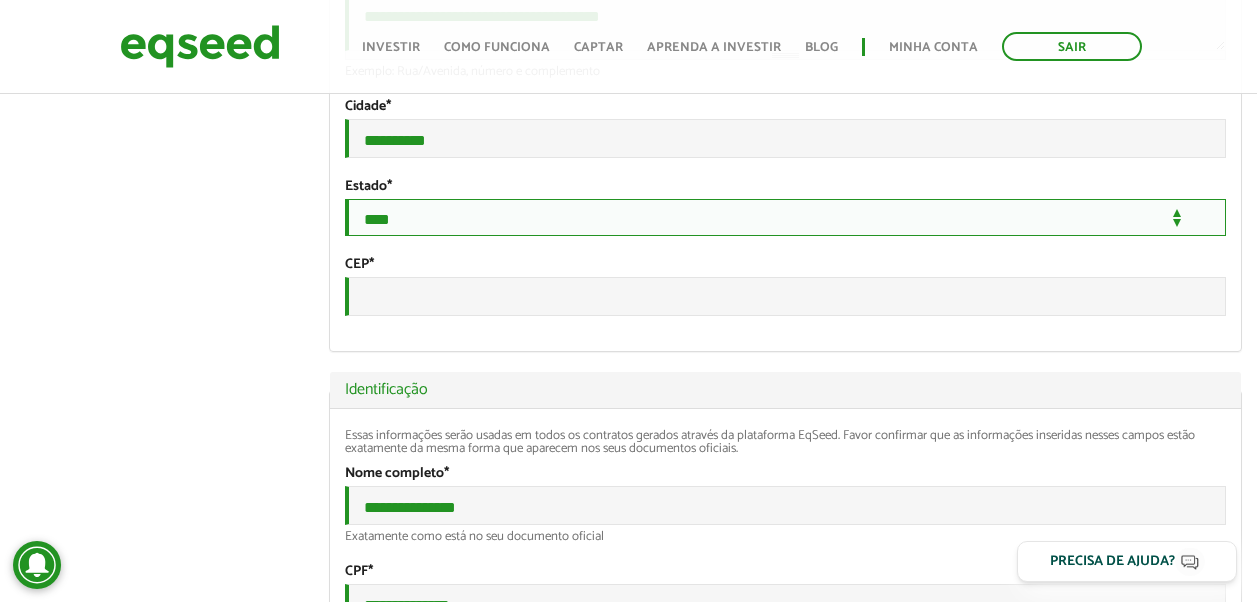 scroll, scrollTop: 800, scrollLeft: 0, axis: vertical 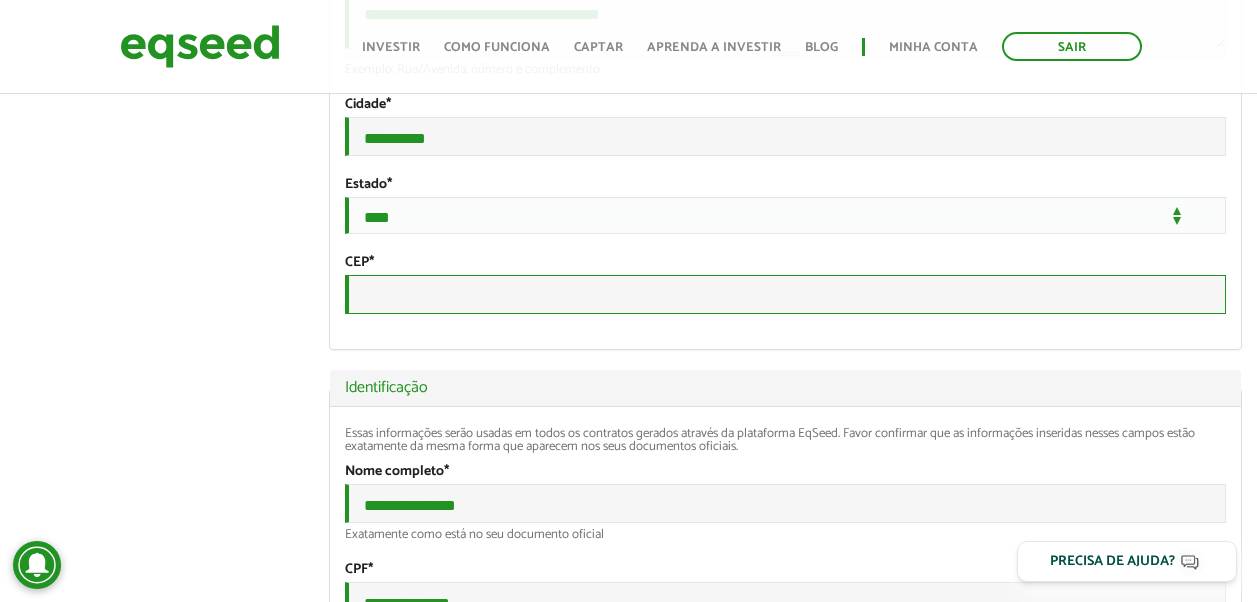 click on "CEP  *" at bounding box center (785, 294) 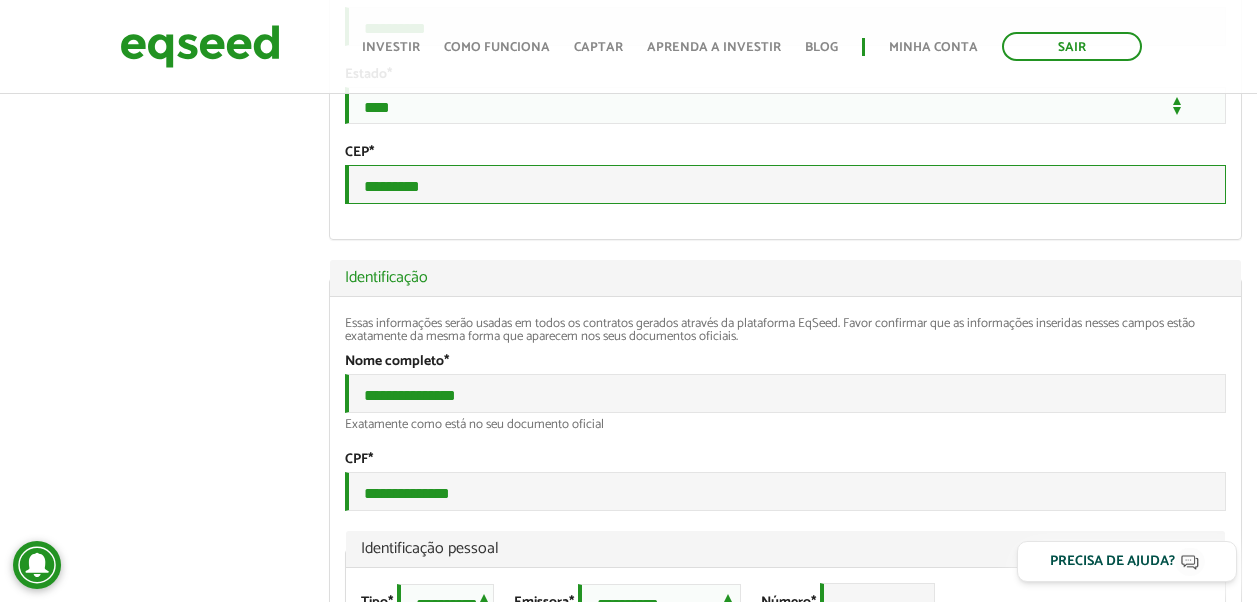 scroll, scrollTop: 1100, scrollLeft: 0, axis: vertical 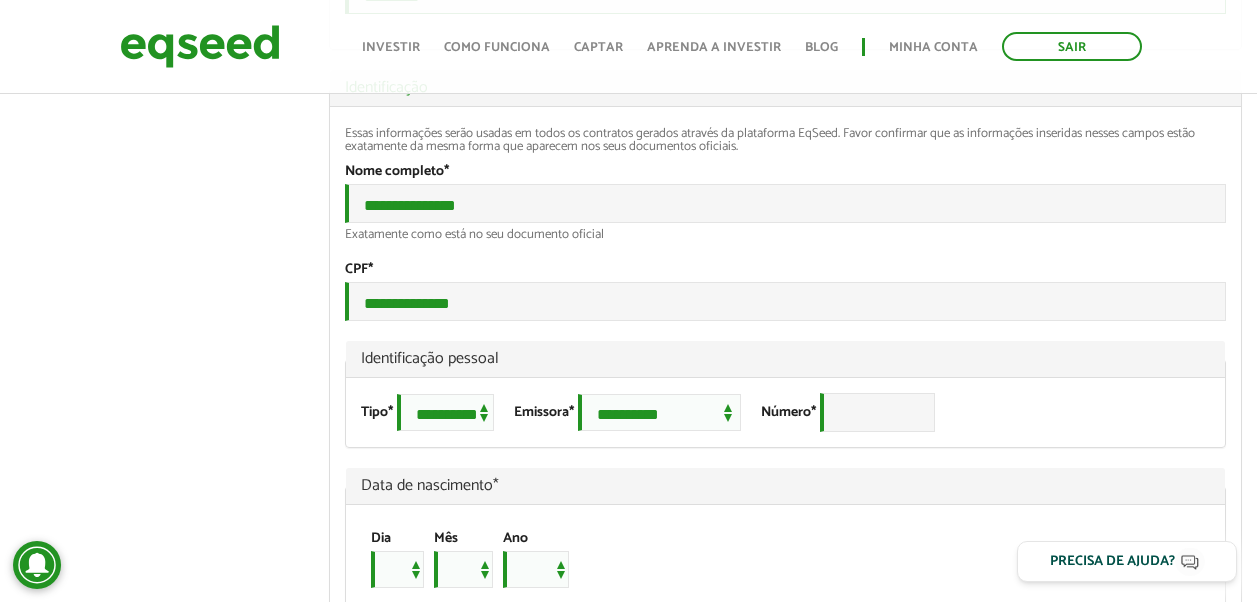type on "*********" 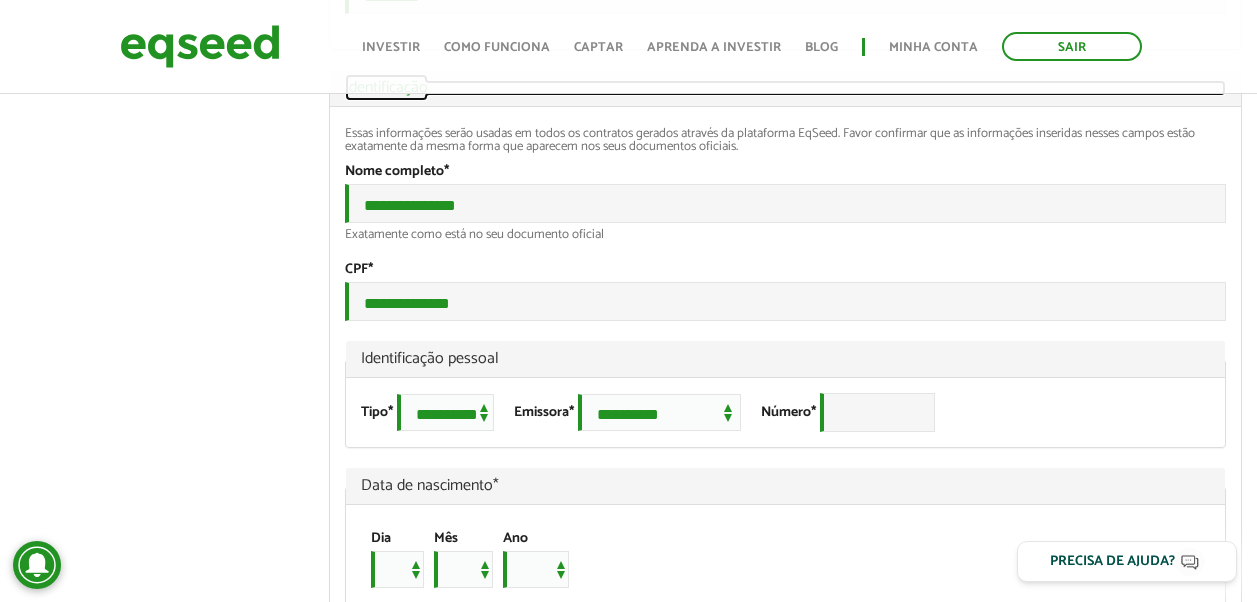 click on "Ocultar Identificação" at bounding box center (785, 88) 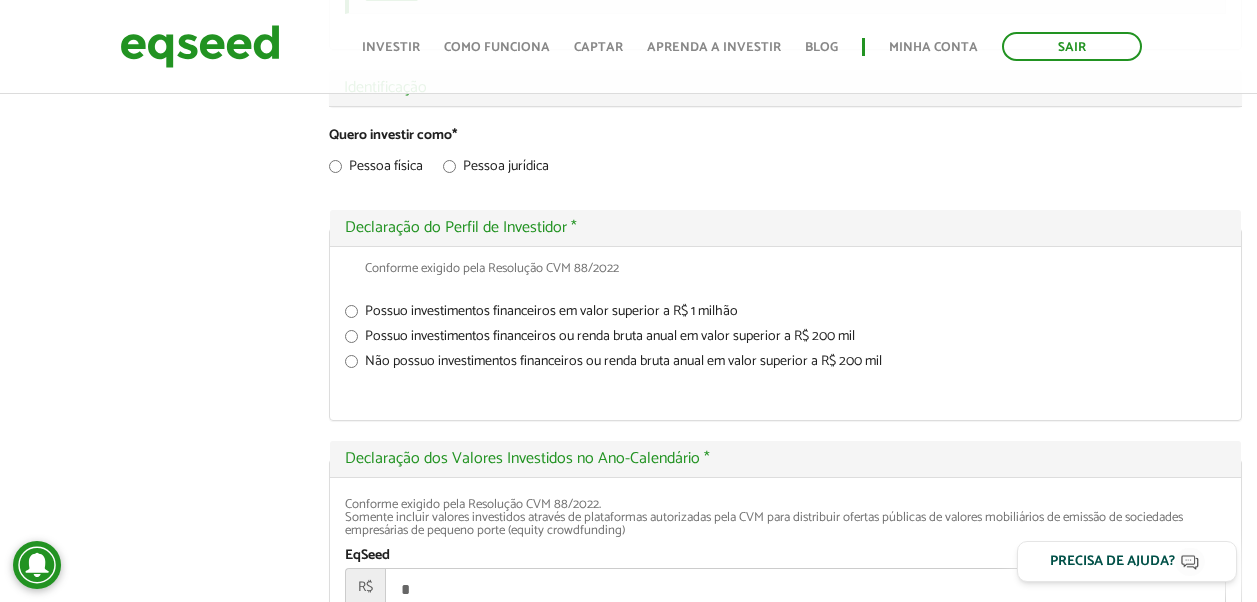 click on "Possuo investimentos financeiros ou renda bruta anual em valor superior a R$ 200 mil" at bounding box center (785, 340) 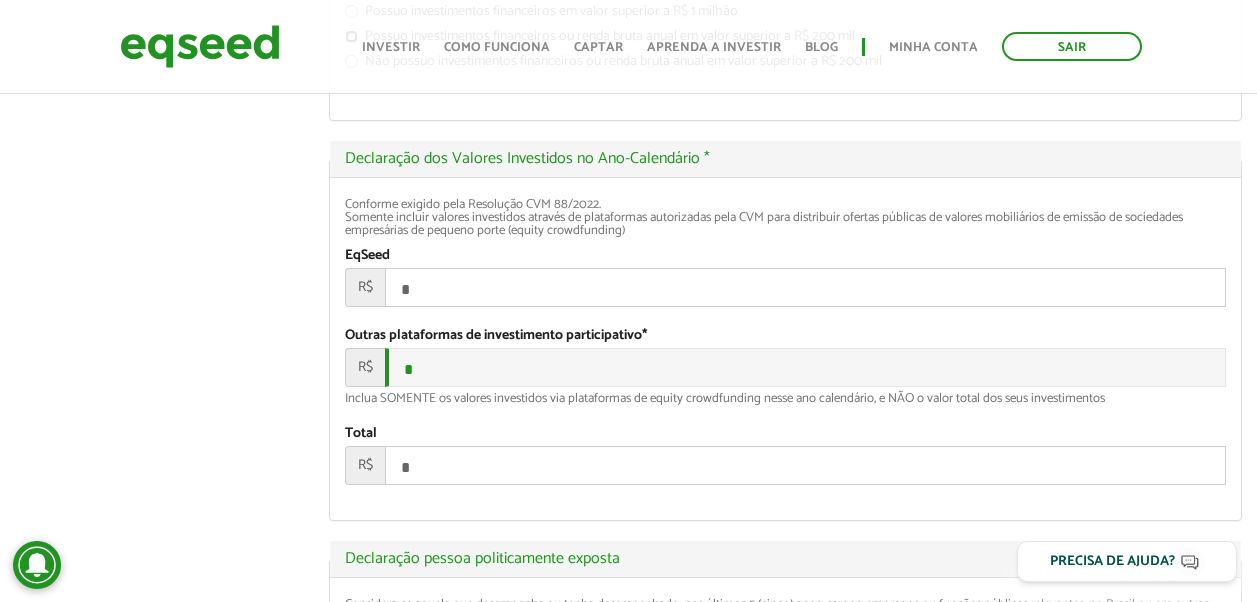 scroll, scrollTop: 1500, scrollLeft: 0, axis: vertical 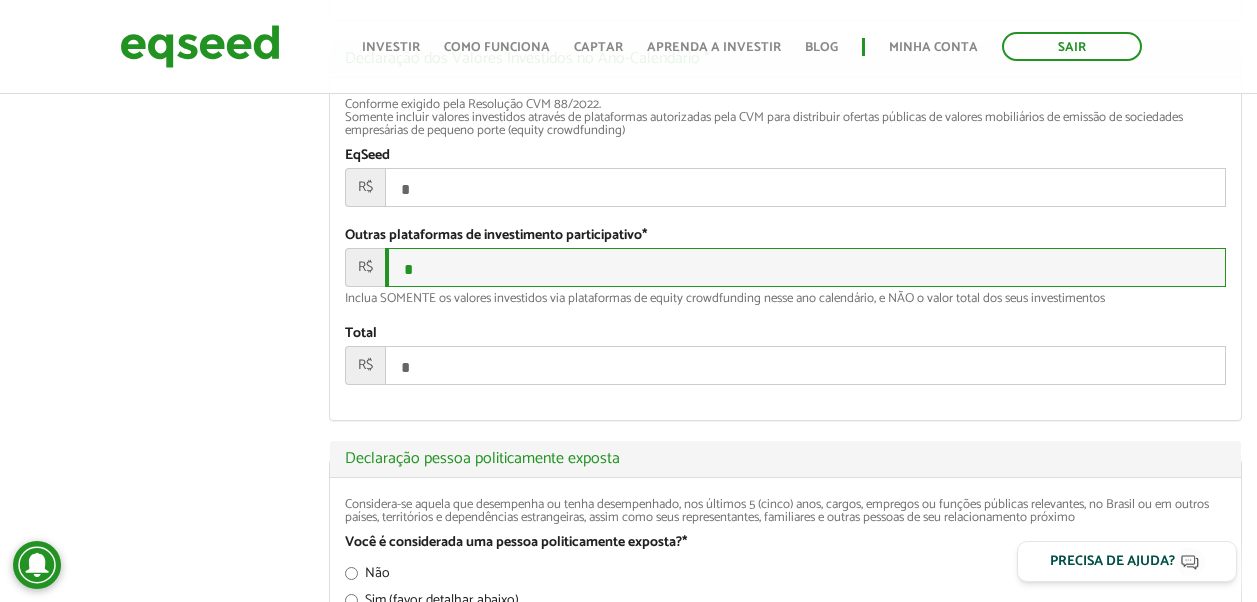 click on "*" at bounding box center (805, 267) 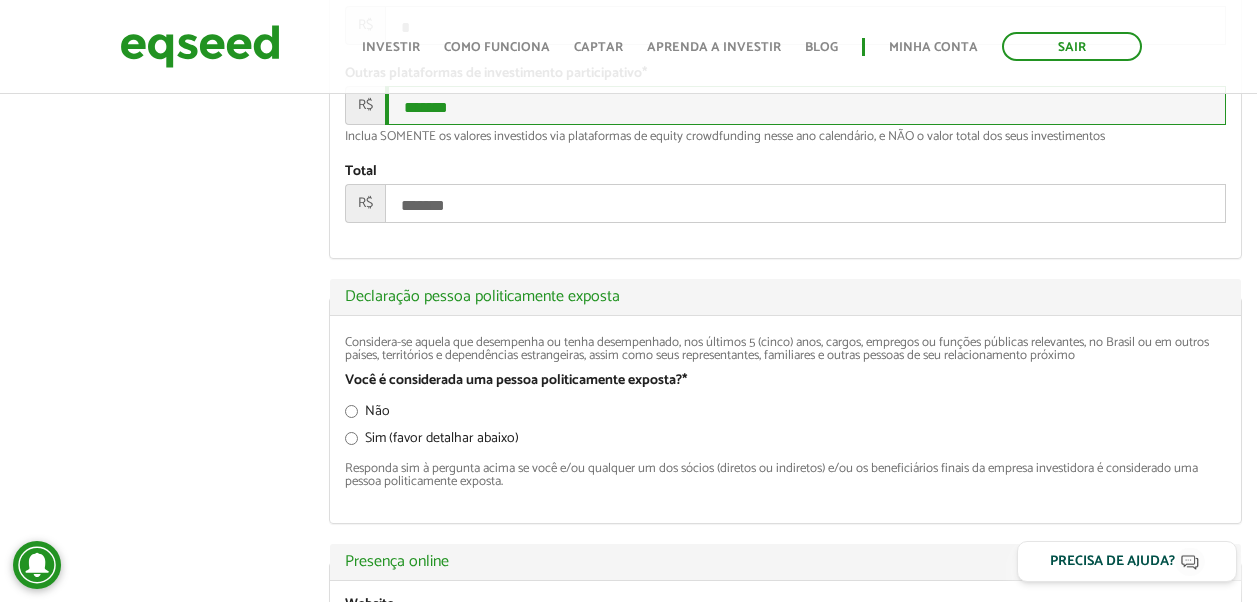scroll, scrollTop: 1700, scrollLeft: 0, axis: vertical 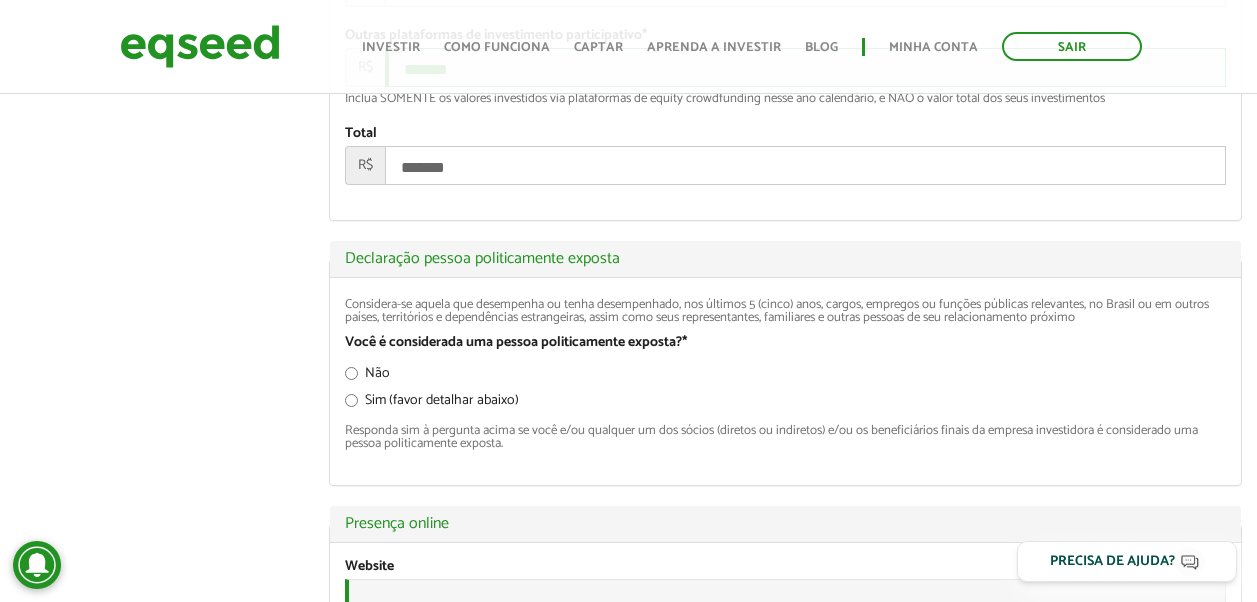 type on "*******" 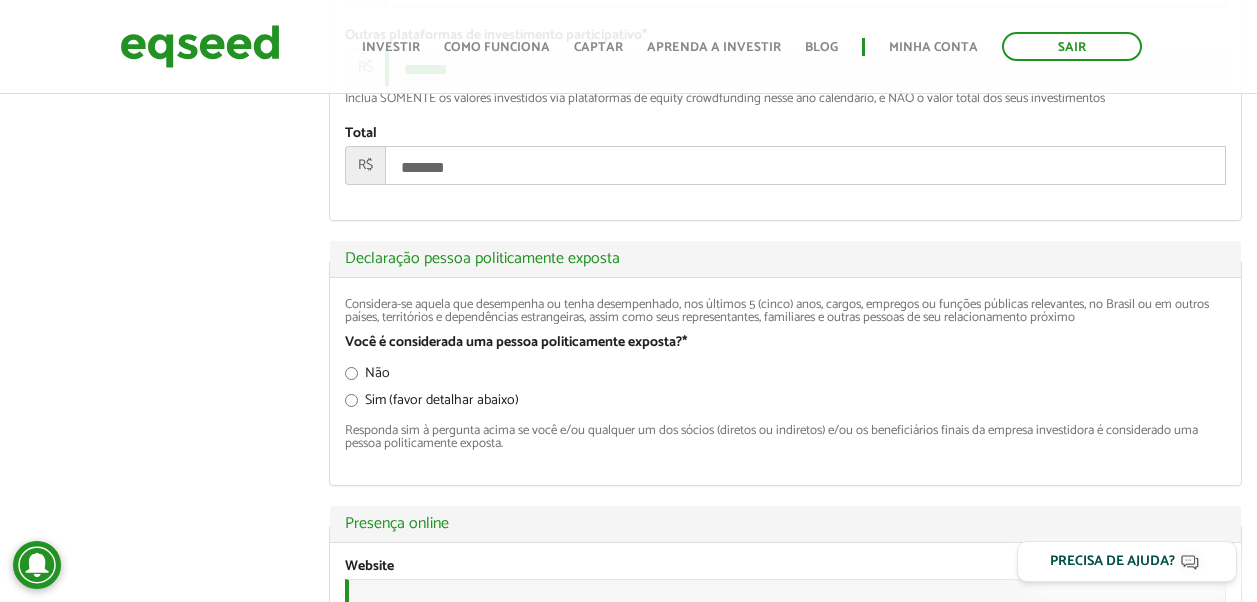 click on "Não" at bounding box center [367, 377] 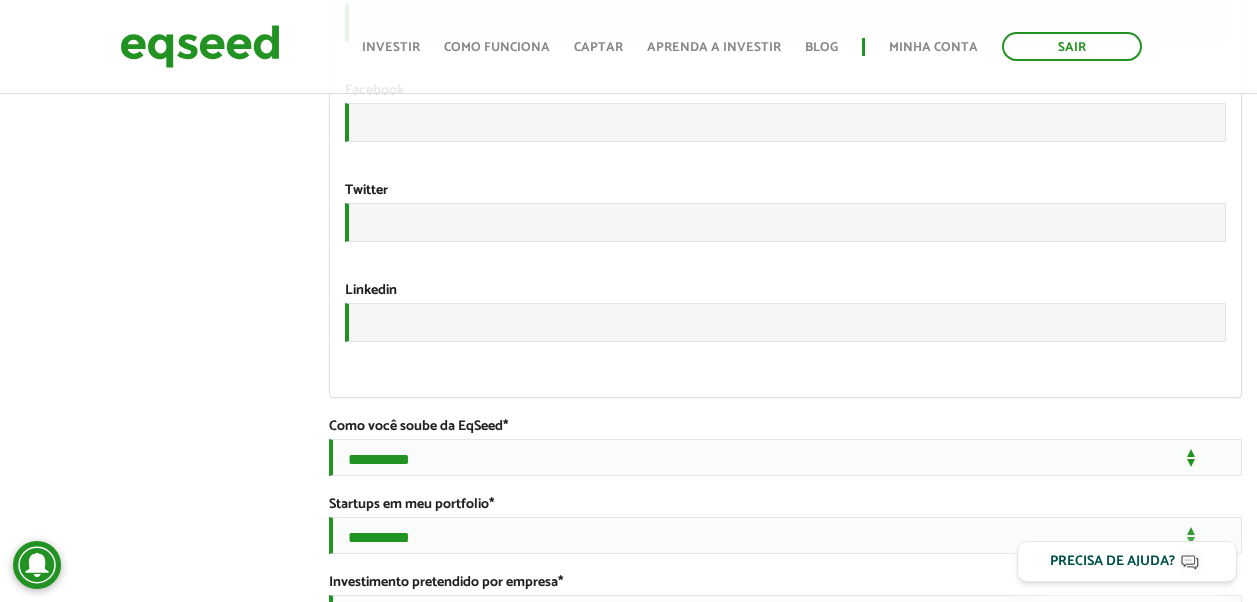scroll, scrollTop: 2300, scrollLeft: 0, axis: vertical 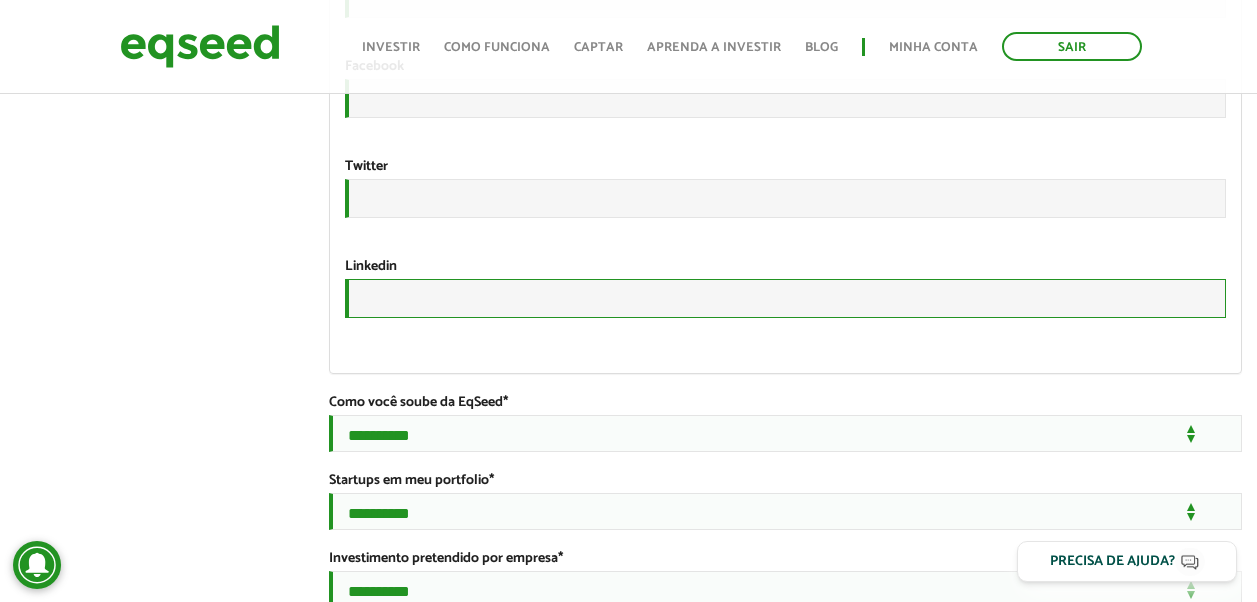 click on "URL" at bounding box center [785, 298] 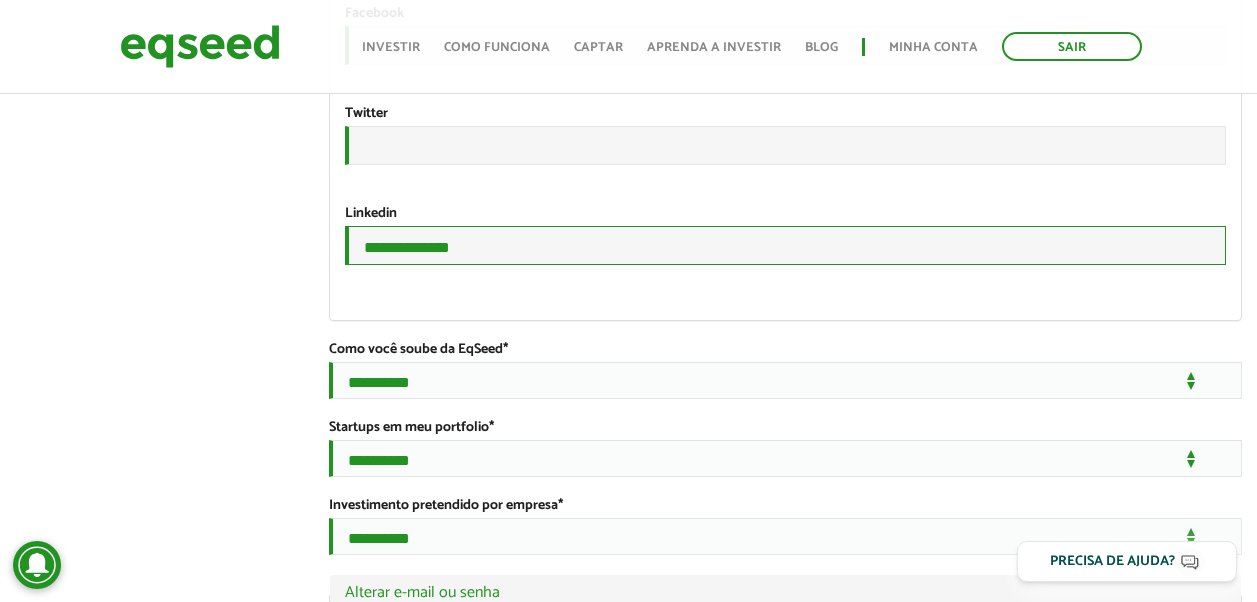 scroll, scrollTop: 2500, scrollLeft: 0, axis: vertical 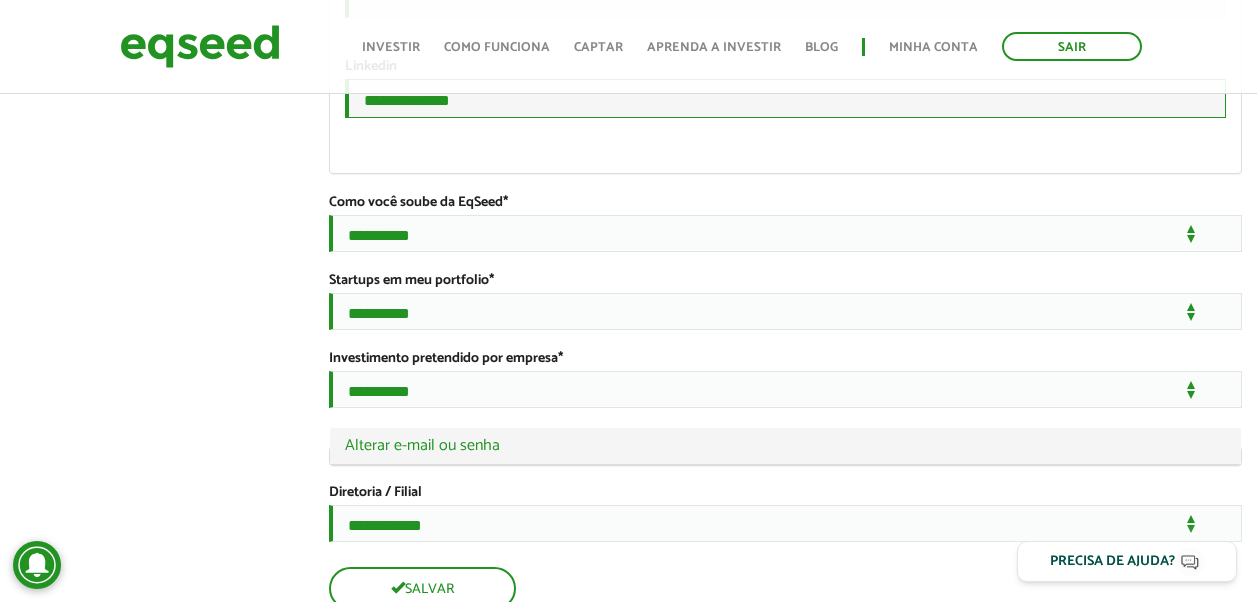 type on "**********" 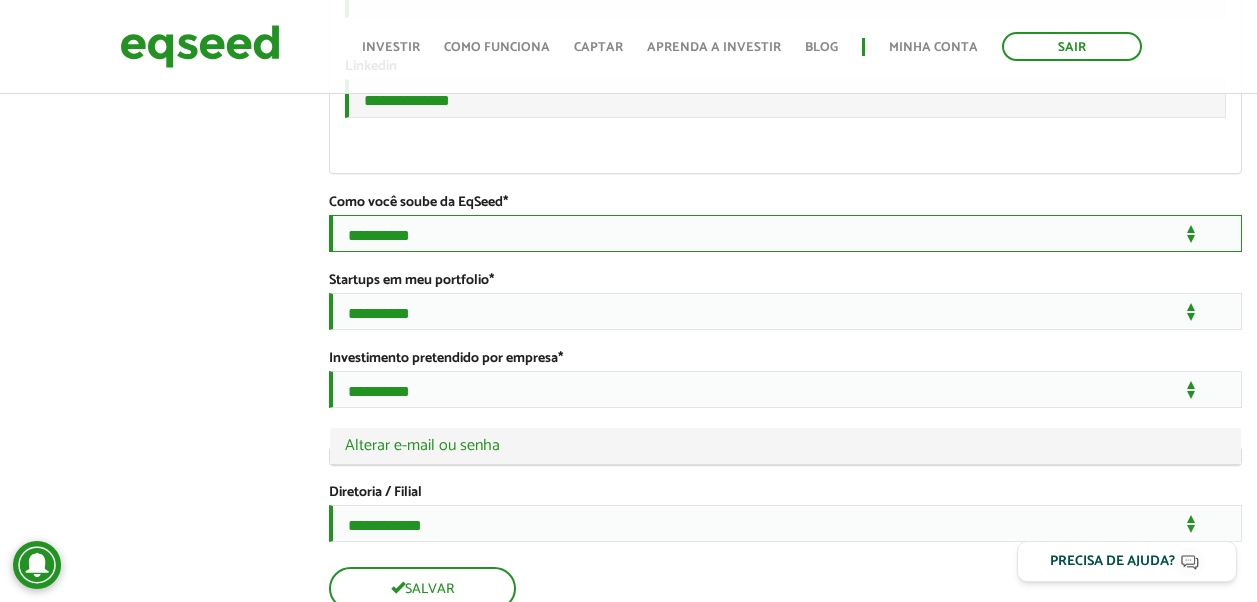 click on "**********" at bounding box center [785, 233] 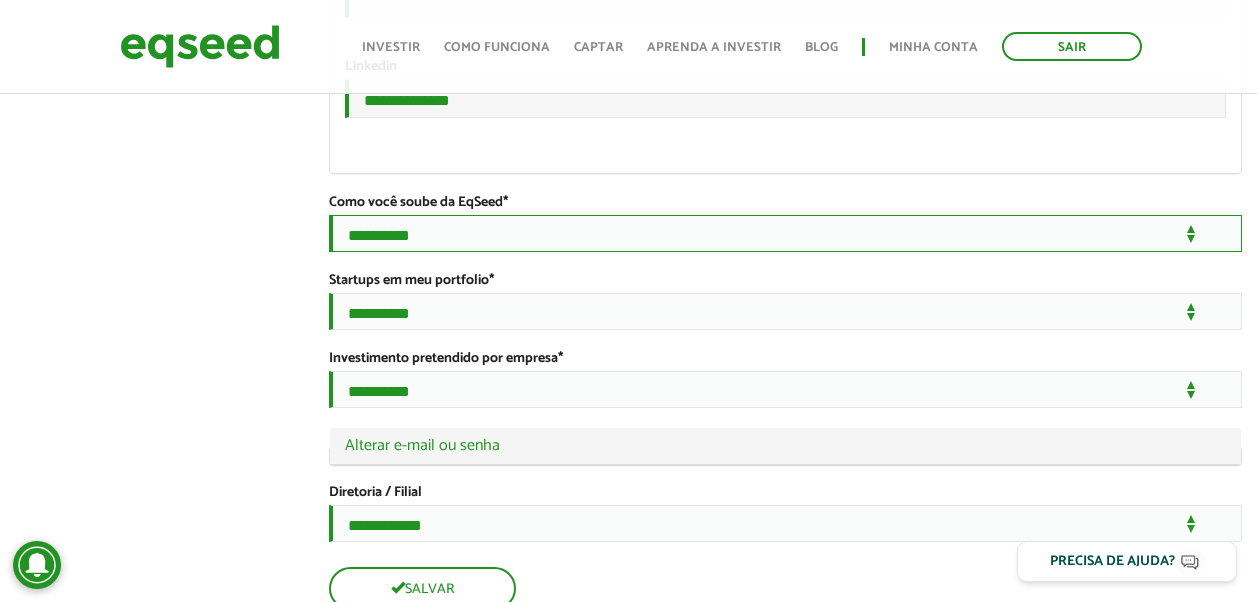select on "***" 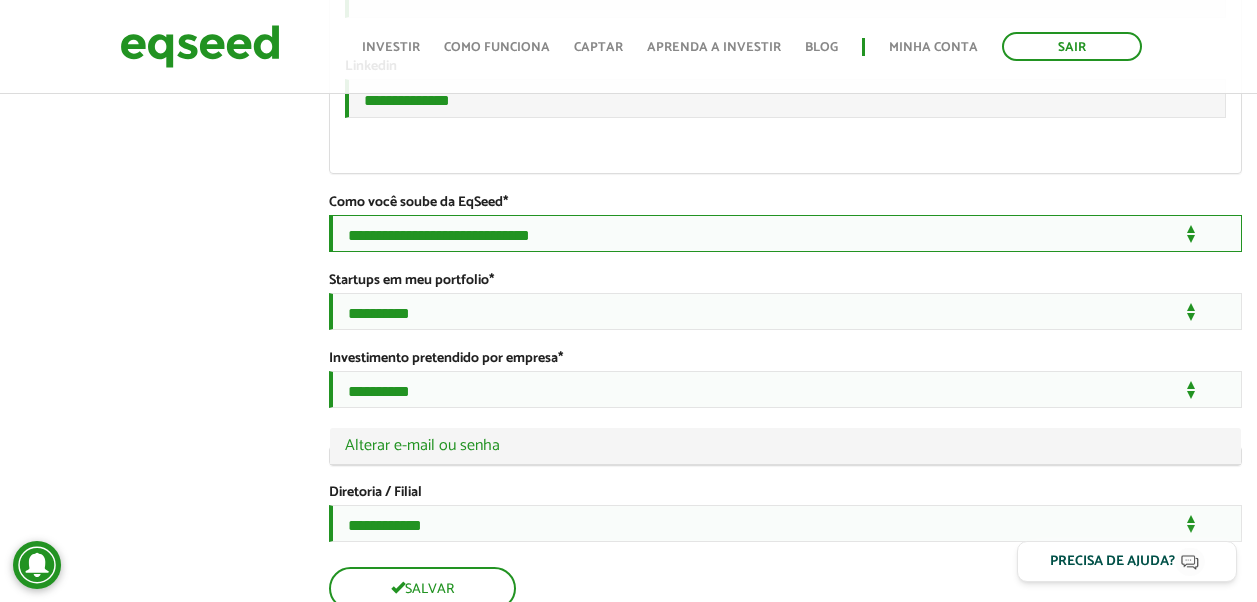 click on "**********" at bounding box center (785, 233) 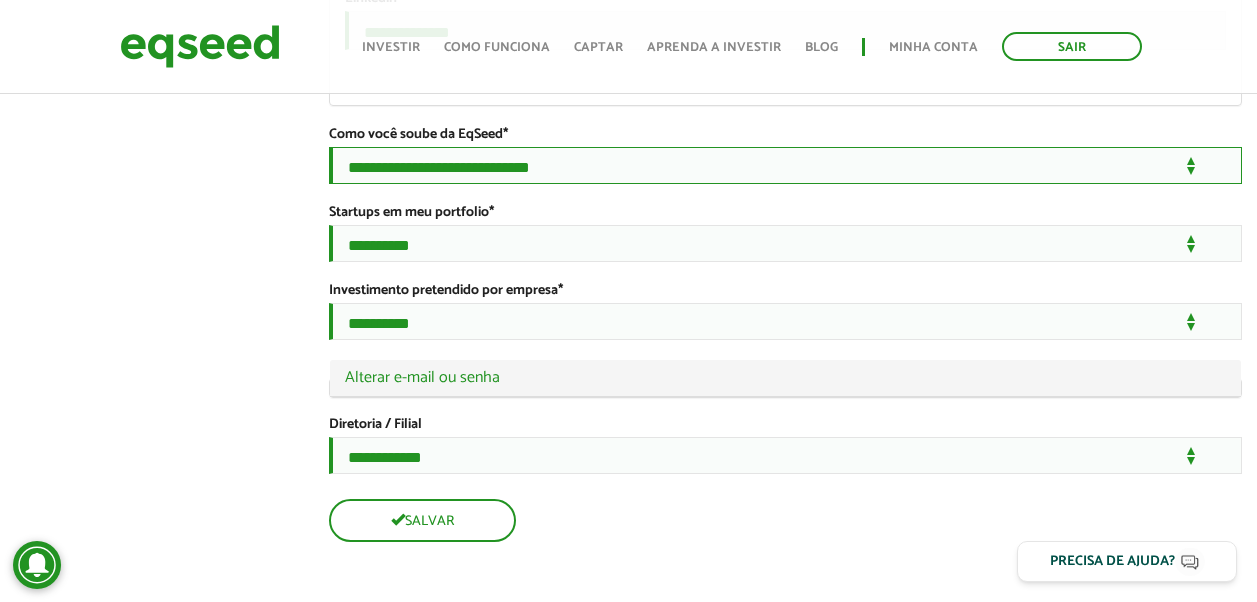 scroll, scrollTop: 2700, scrollLeft: 0, axis: vertical 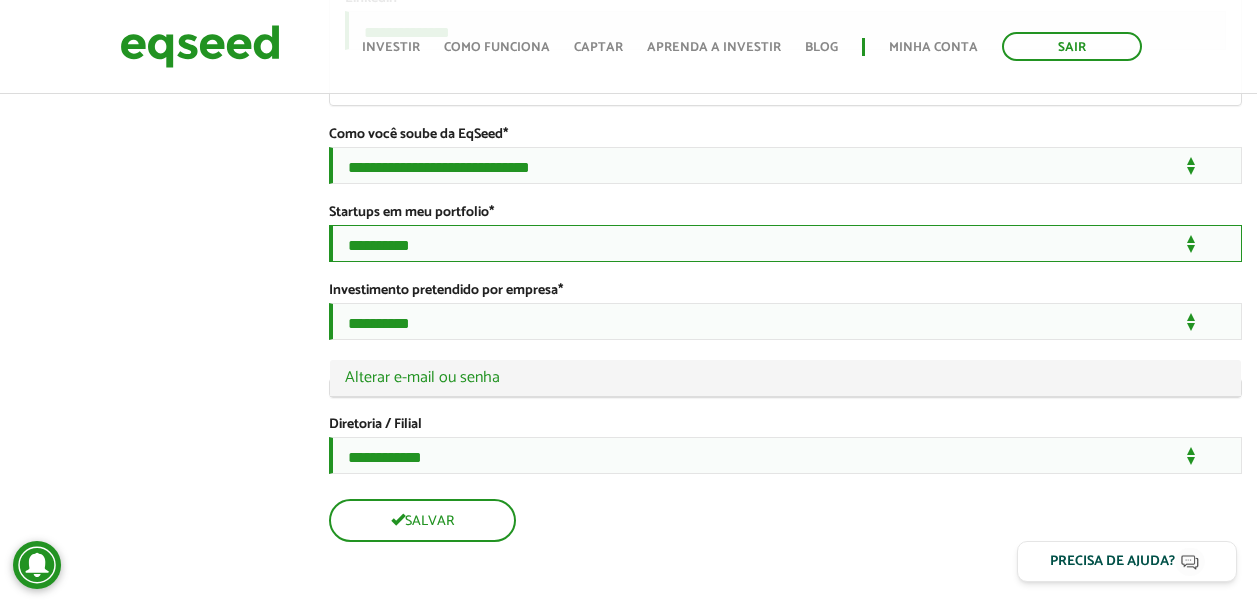 click on "**********" at bounding box center [785, 243] 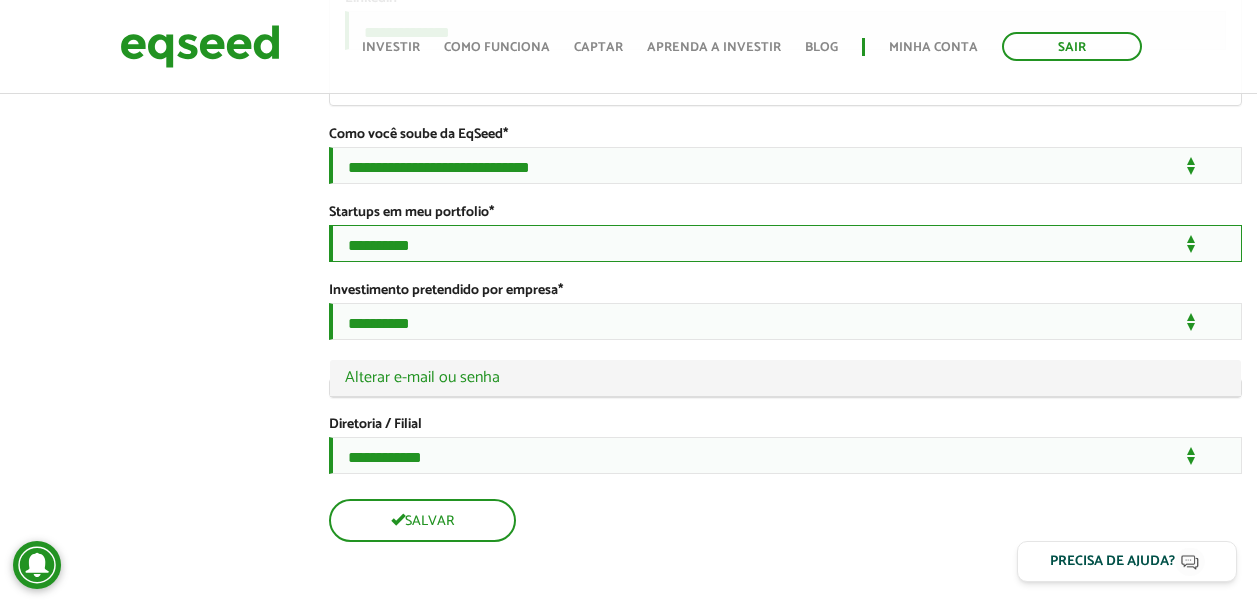 select on "***" 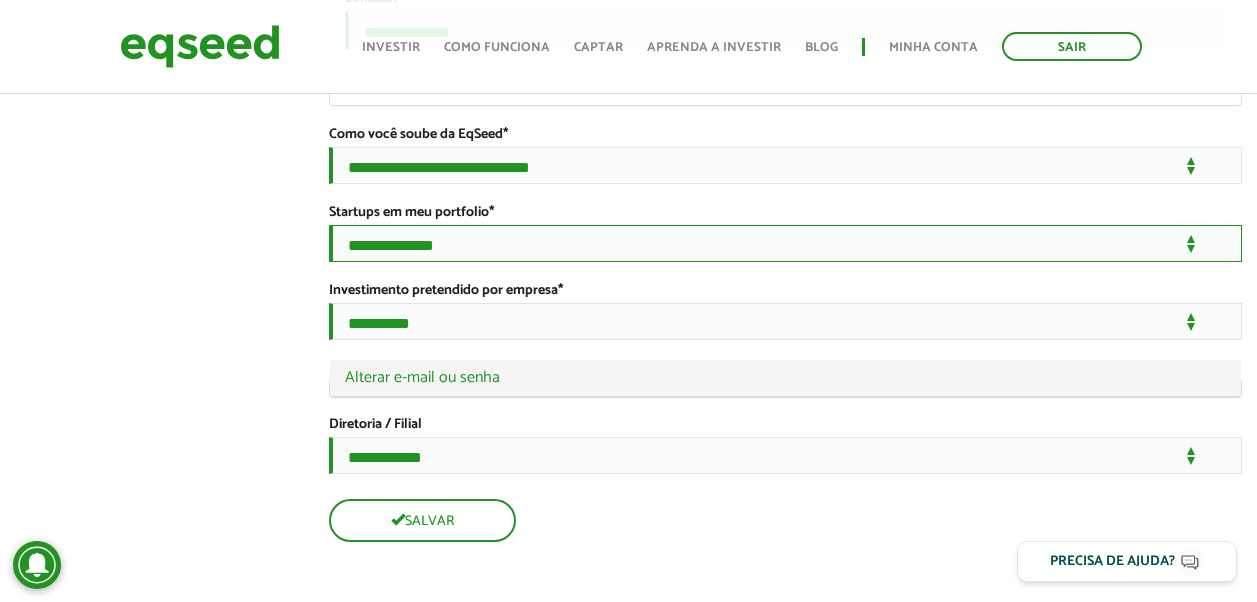 click on "**********" at bounding box center (785, 243) 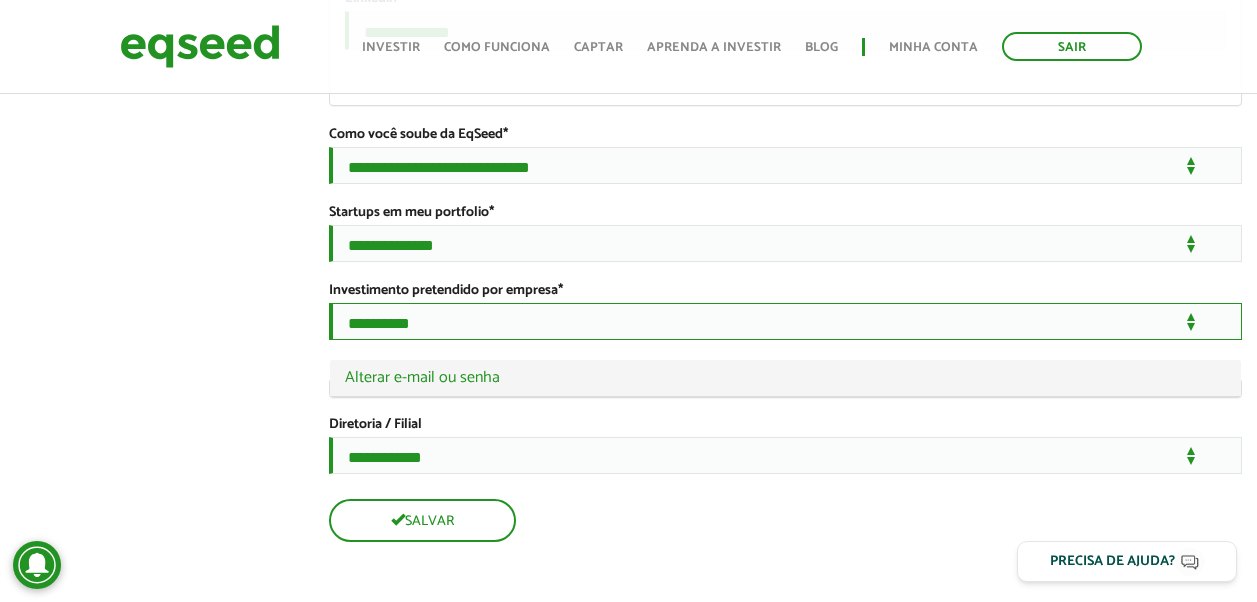 click on "**********" at bounding box center [785, 321] 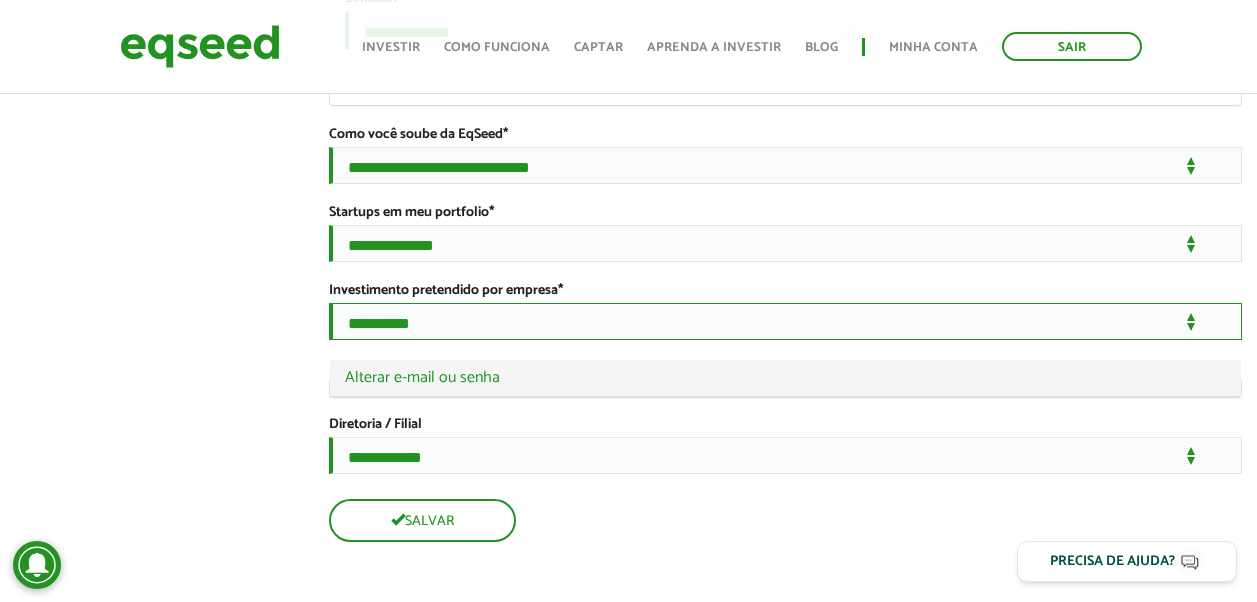 select on "***" 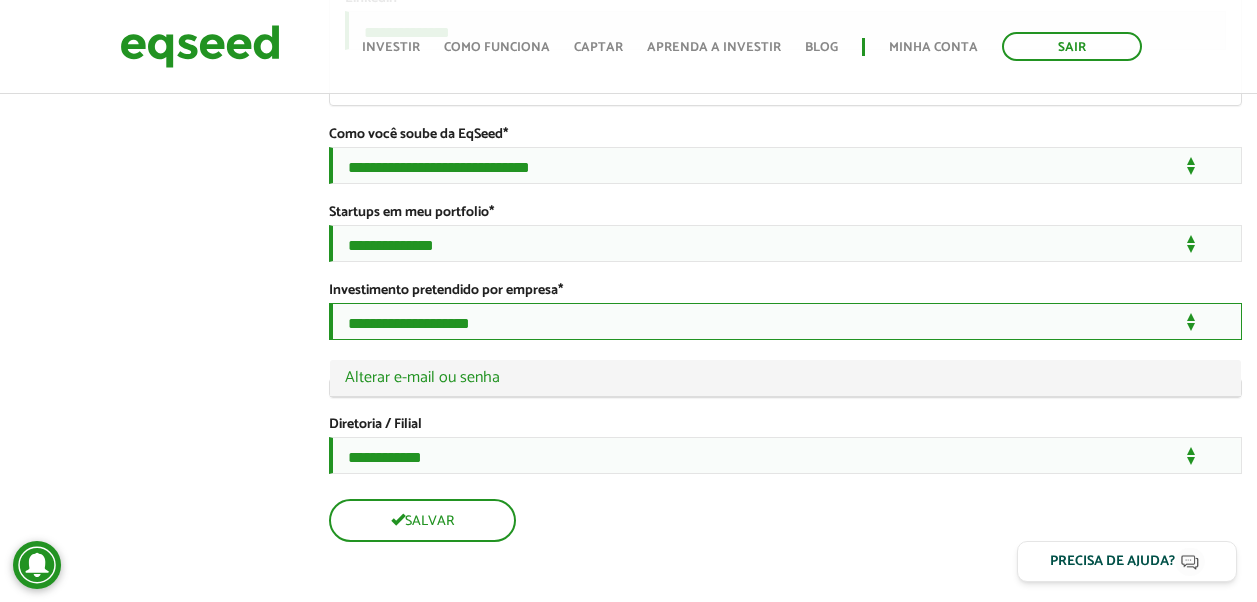 click on "**********" at bounding box center (785, 321) 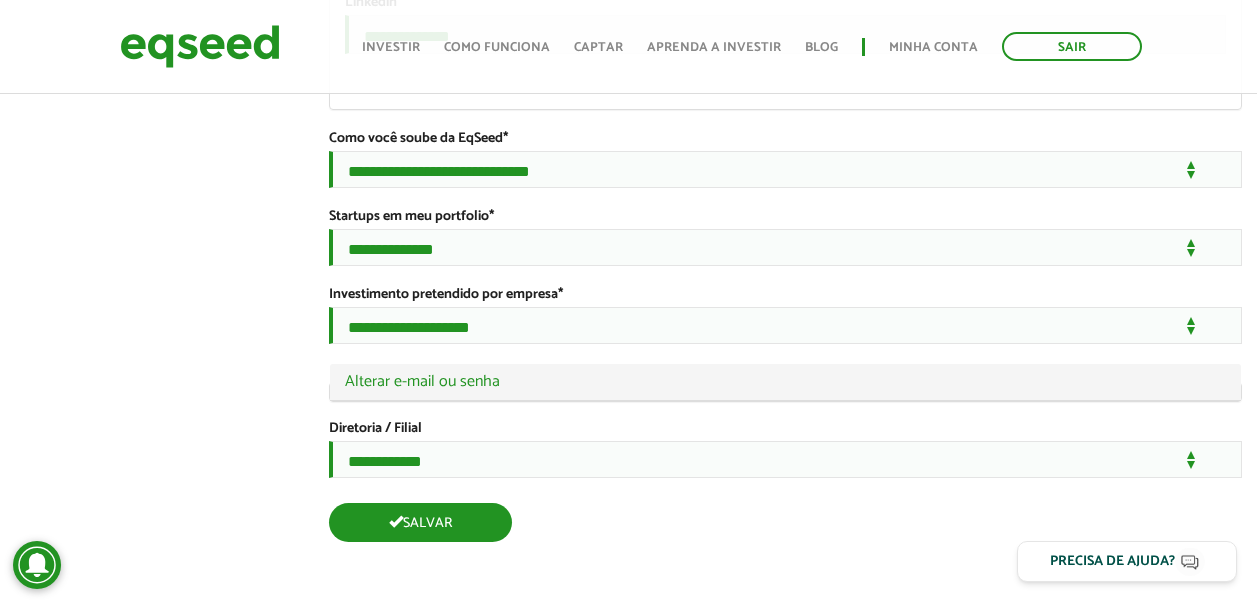 click on "Salvar" at bounding box center (420, 522) 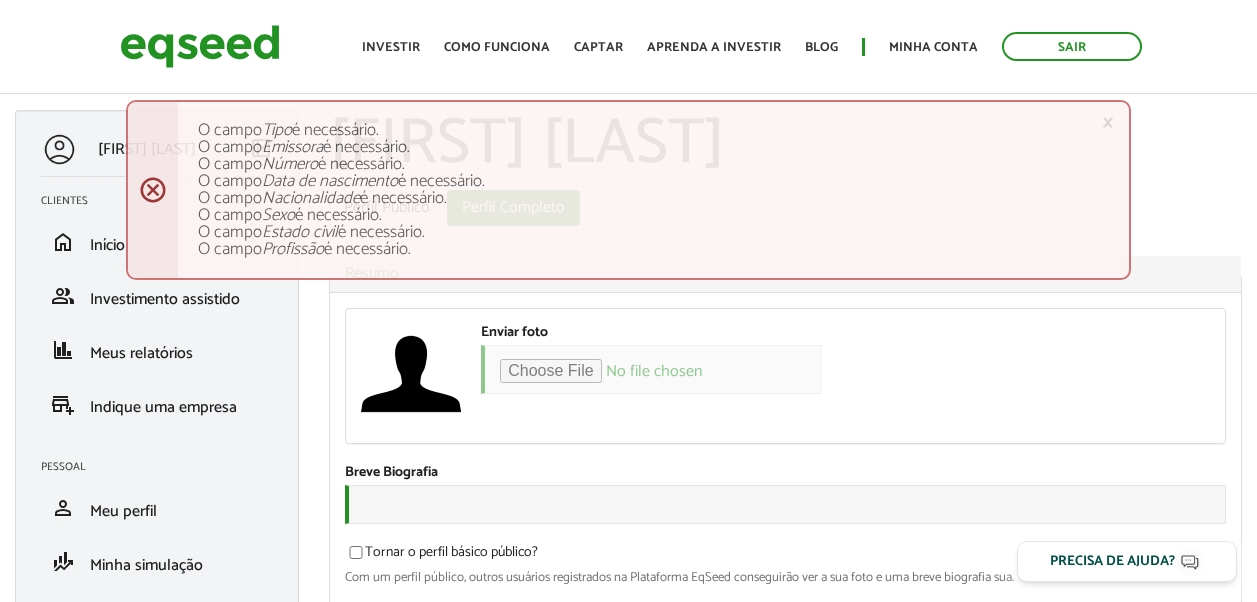 scroll, scrollTop: 0, scrollLeft: 0, axis: both 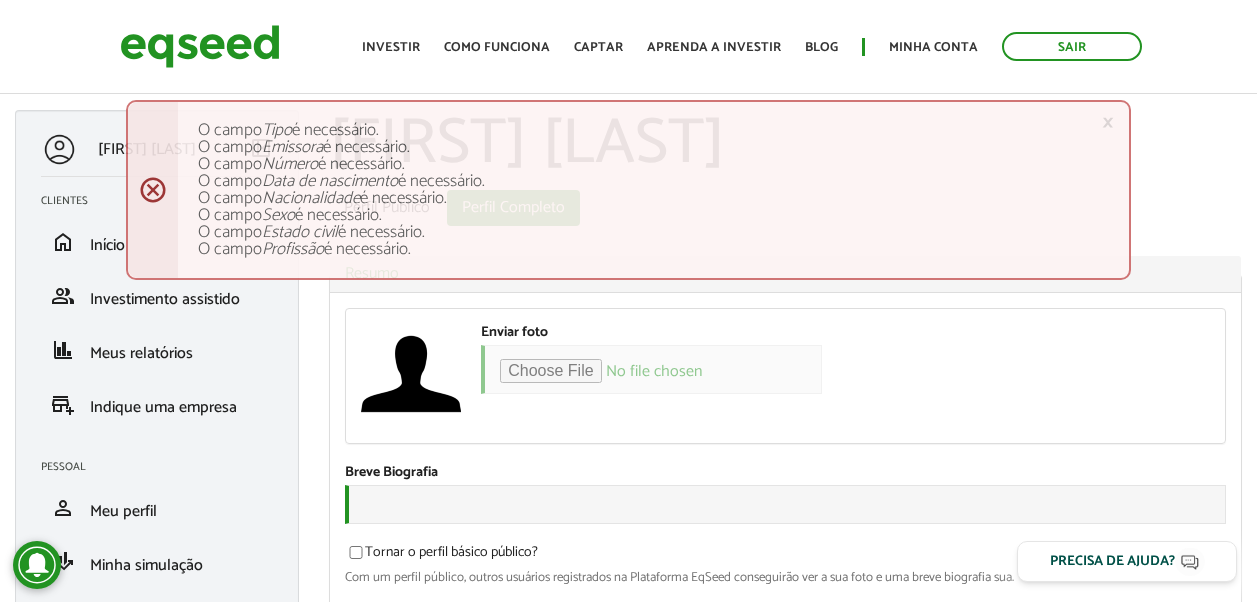click on "Enviar foto
Seu rosto virtual ou imagem. Imagens maiores que 1024x1024 pixels serão reduzidas." at bounding box center [785, 376] 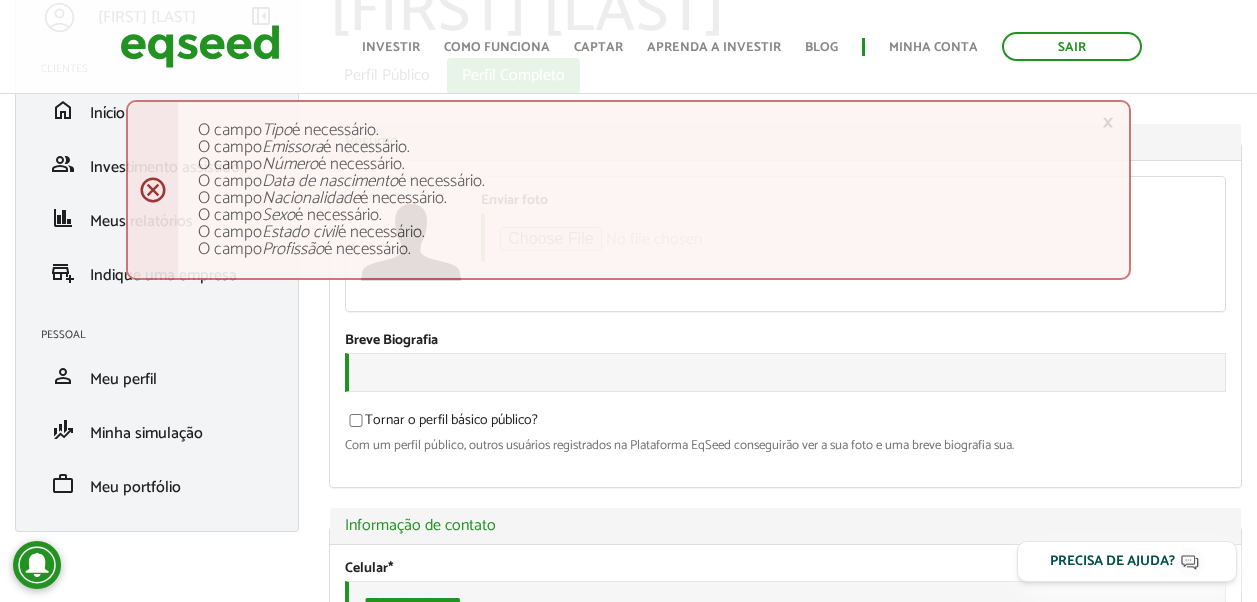 scroll, scrollTop: 0, scrollLeft: 0, axis: both 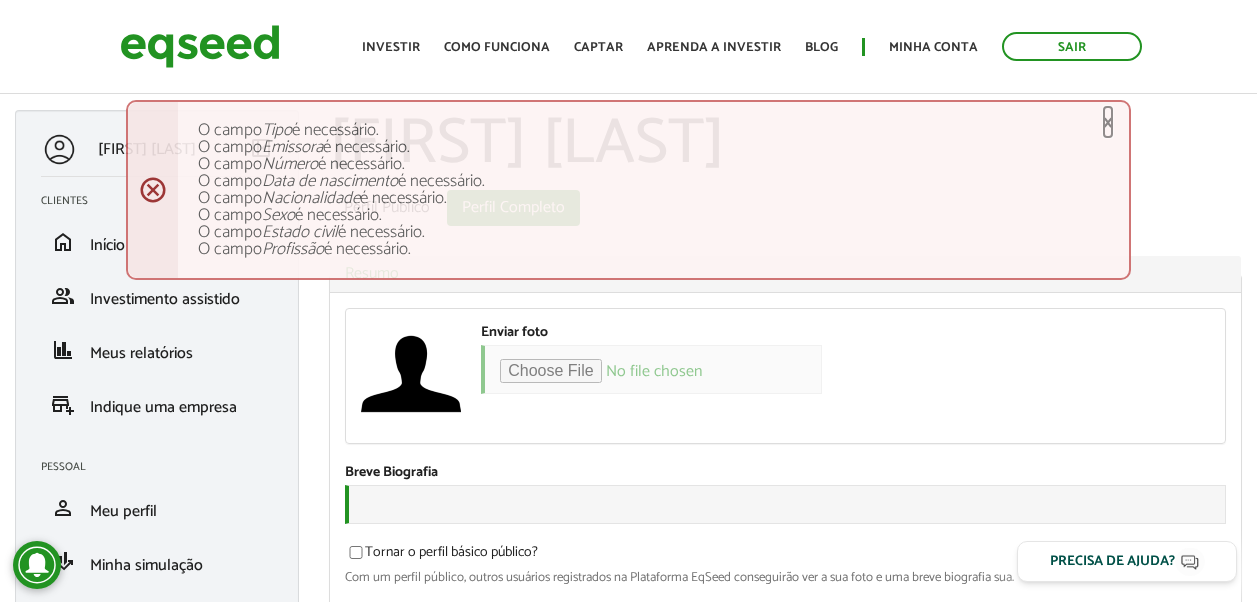 click on "×" at bounding box center [1108, 122] 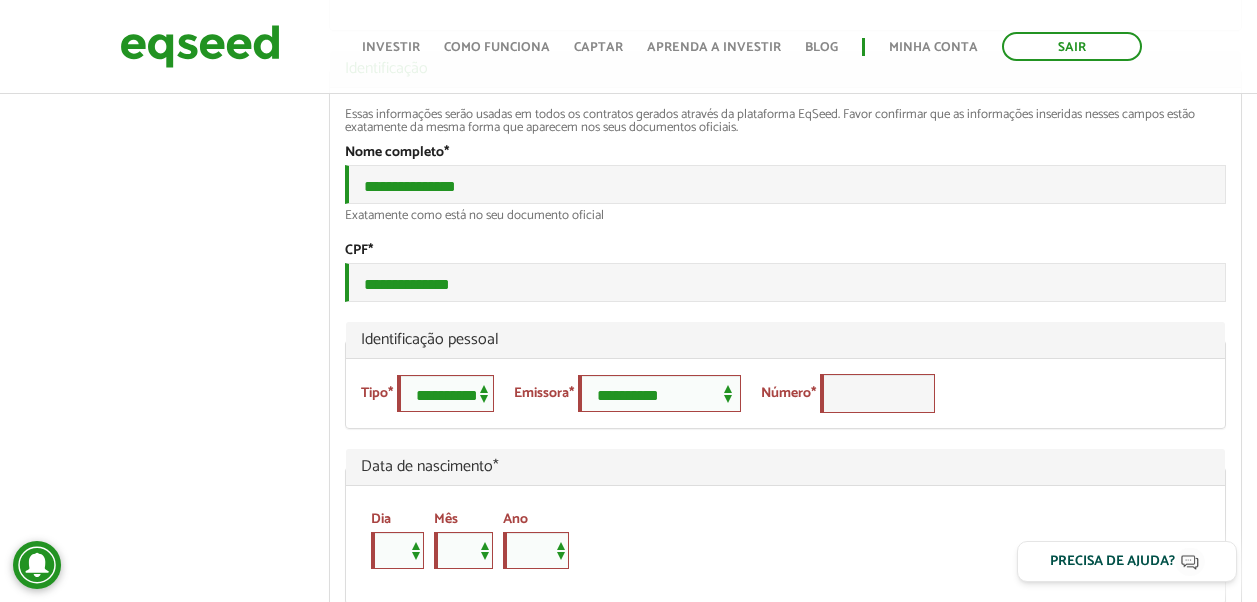 scroll, scrollTop: 1200, scrollLeft: 0, axis: vertical 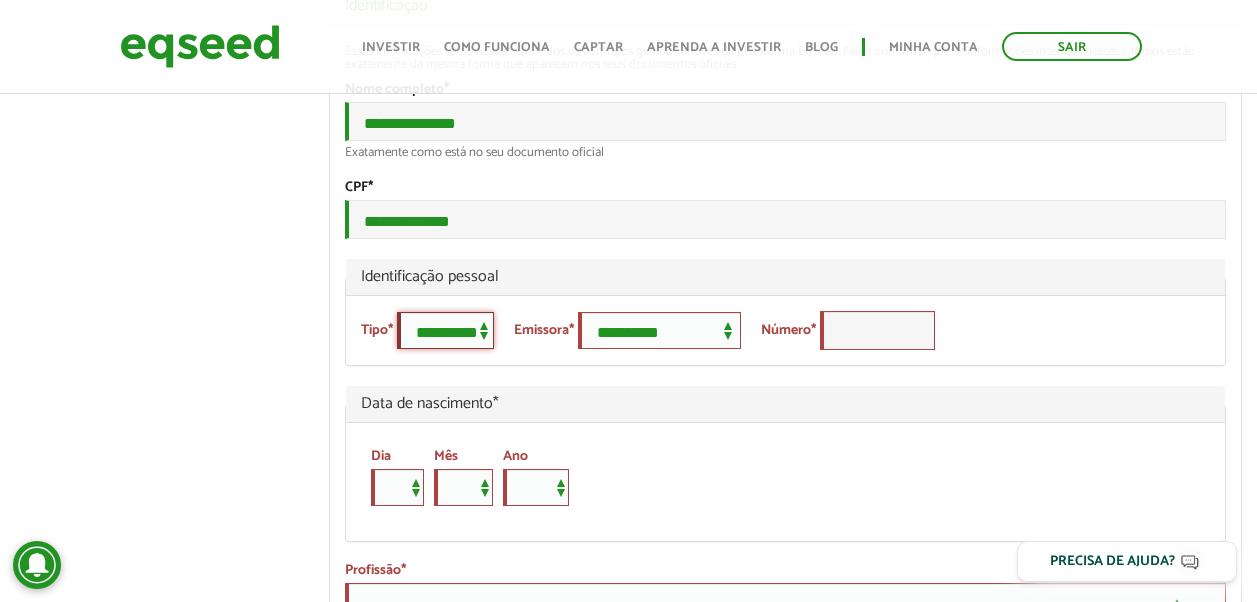 click on "**********" at bounding box center (445, 330) 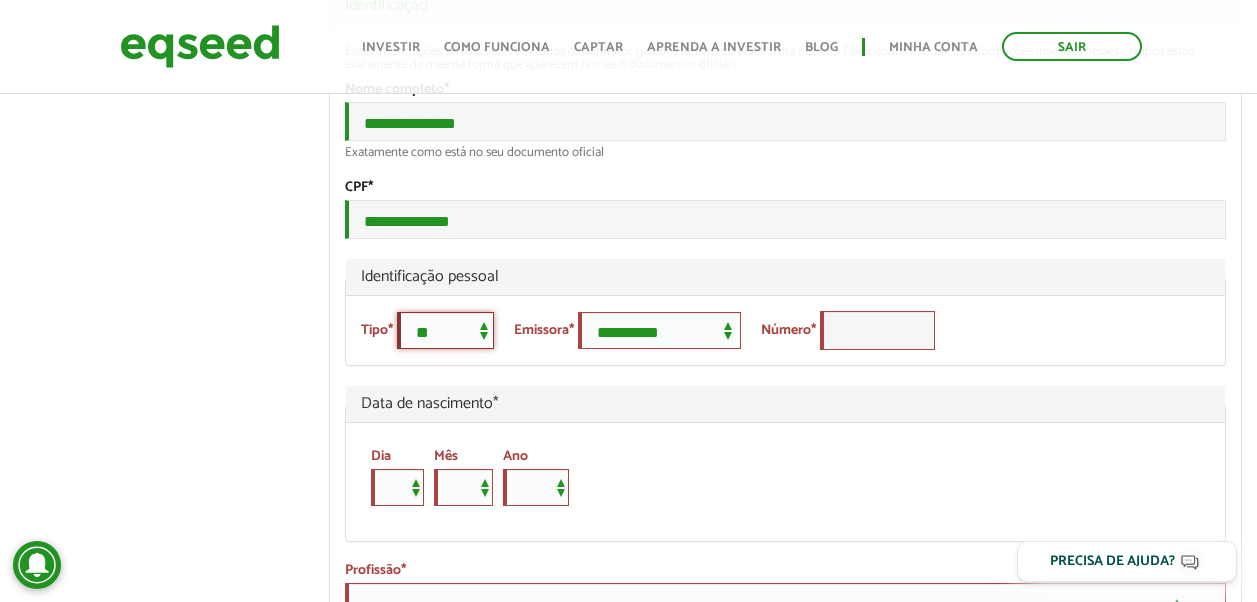 click on "**********" at bounding box center [445, 330] 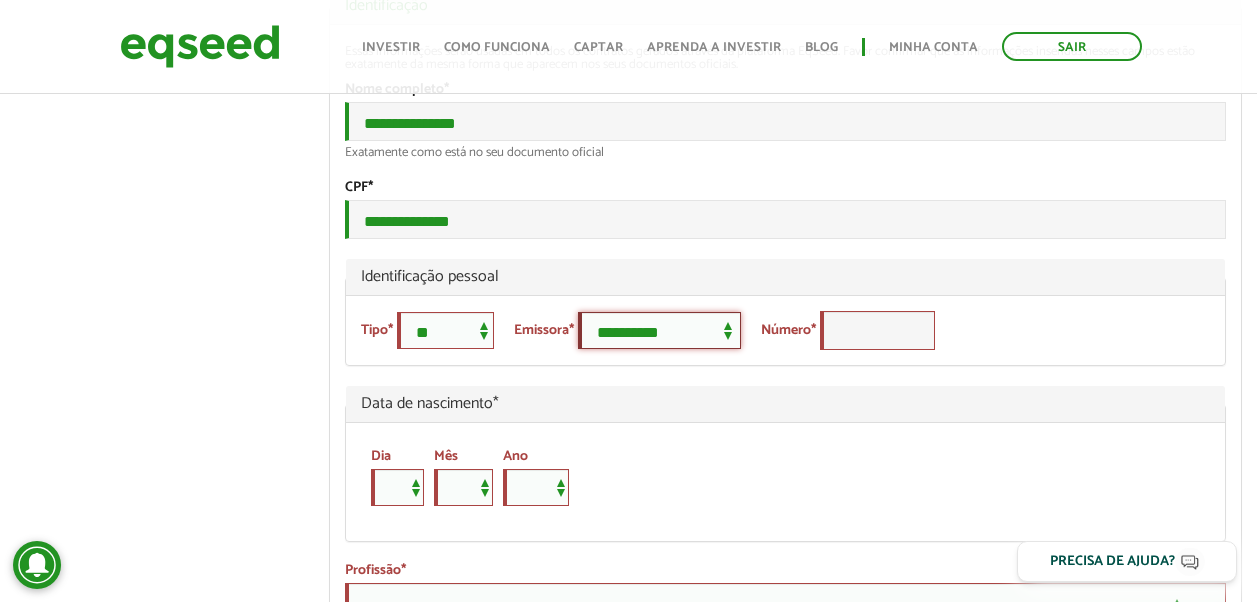 click on "**********" at bounding box center [659, 330] 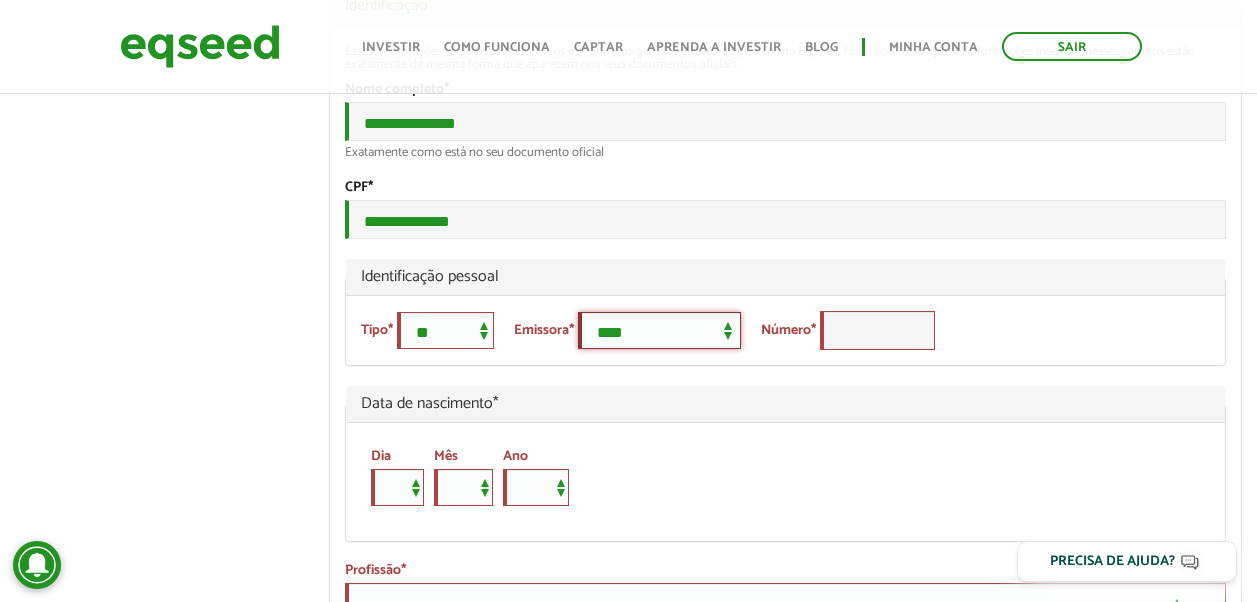click on "**********" at bounding box center (659, 330) 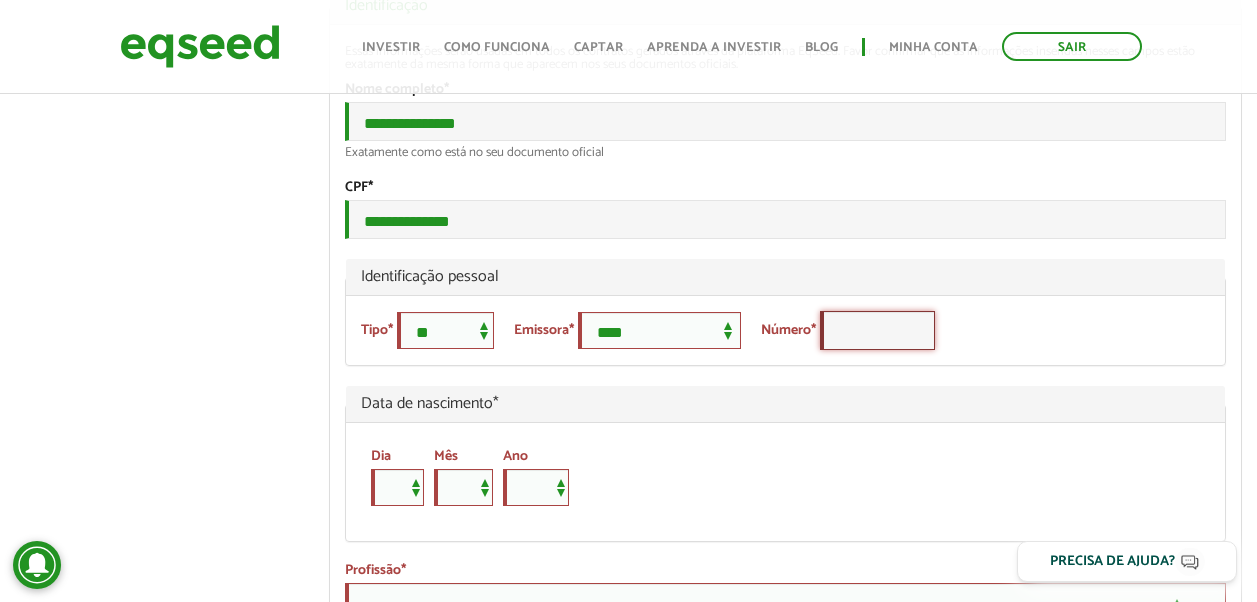 click on "Número  *" at bounding box center [877, 330] 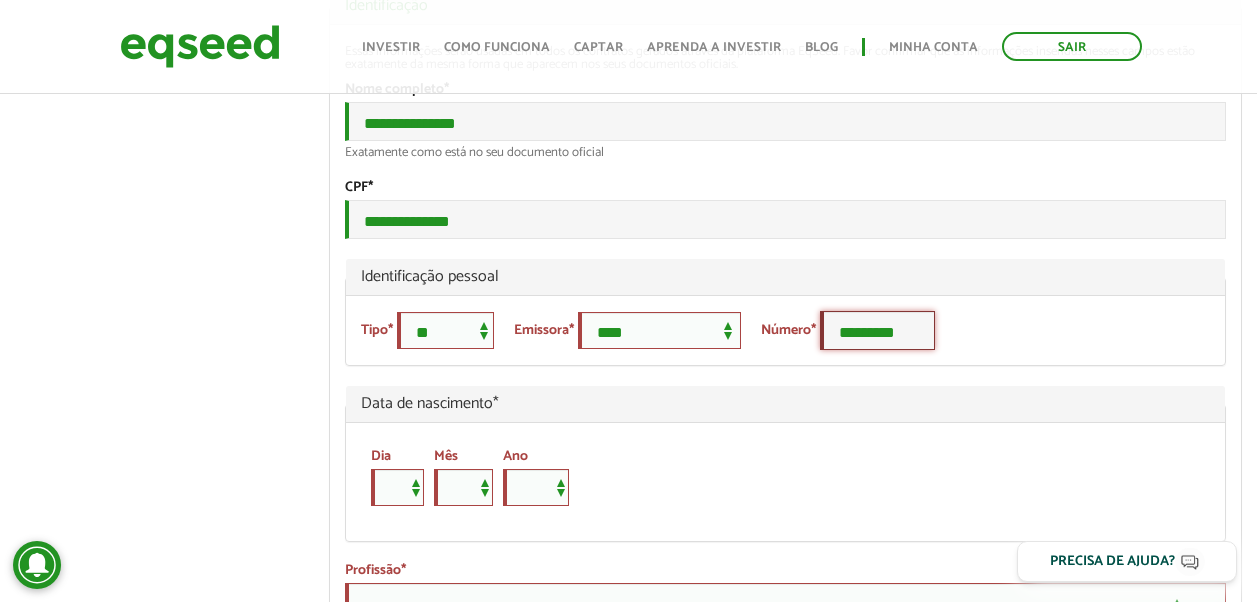 scroll, scrollTop: 1300, scrollLeft: 0, axis: vertical 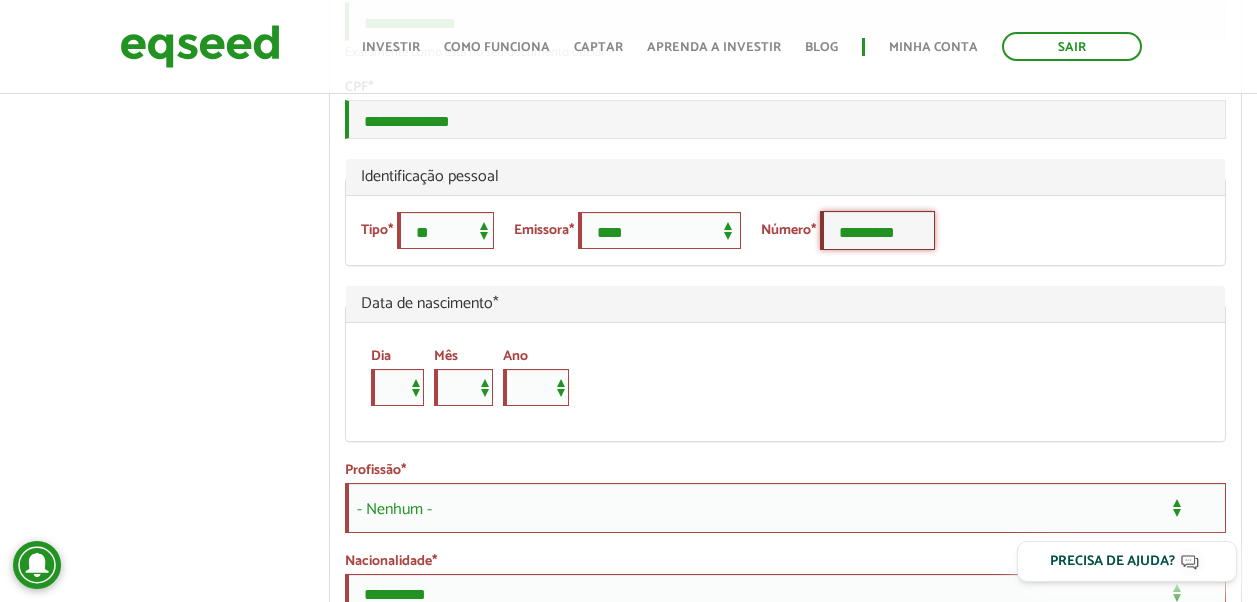 type on "*********" 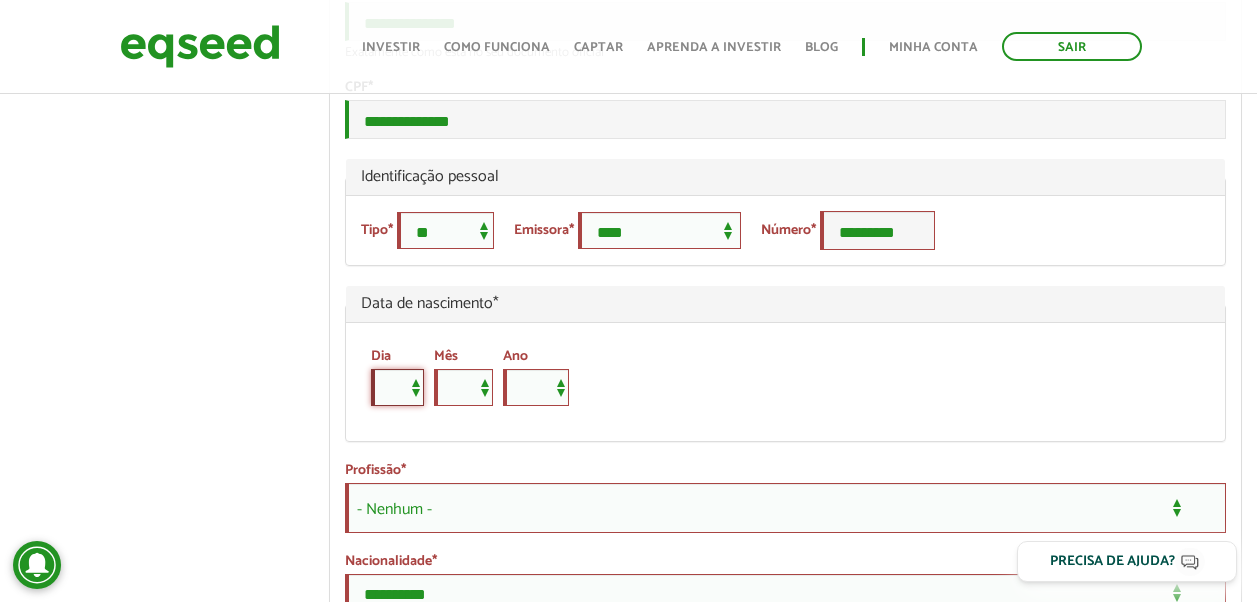 click on "* * * * * * * * * ** ** ** ** ** ** ** ** ** ** ** ** ** ** ** ** ** ** ** ** ** **" at bounding box center (397, 387) 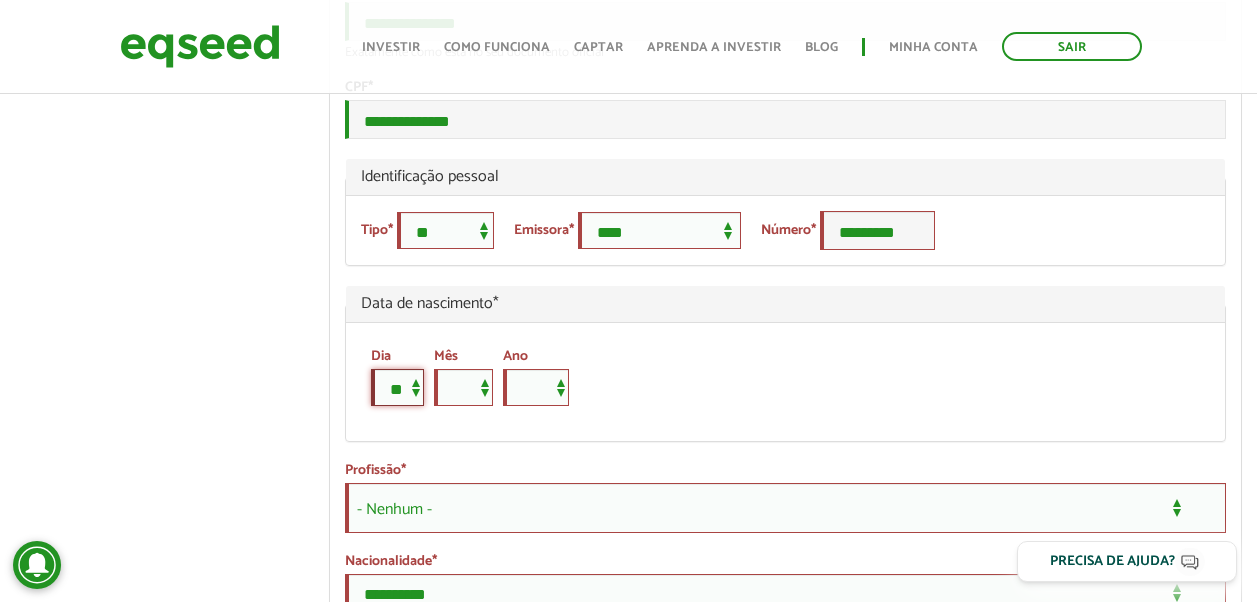 click on "* * * * * * * * * ** ** ** ** ** ** ** ** ** ** ** ** ** ** ** ** ** ** ** ** ** **" at bounding box center [397, 387] 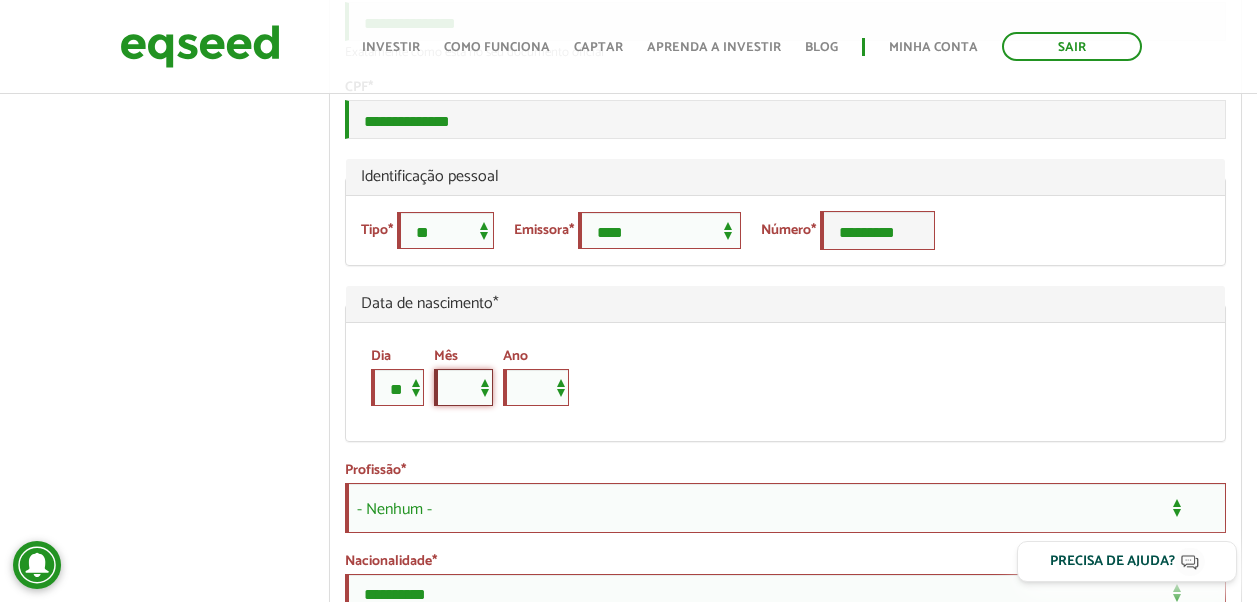 click on "*** *** *** *** *** *** *** *** *** *** *** ***" at bounding box center (463, 387) 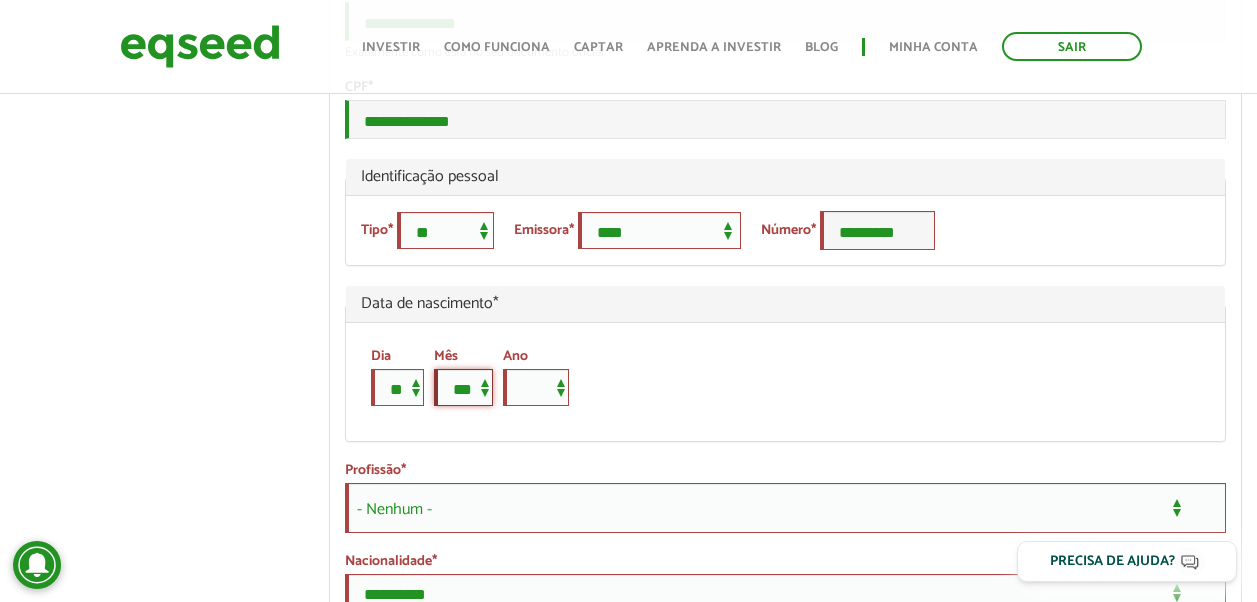 click on "*** *** *** *** *** *** *** *** *** *** *** ***" at bounding box center (463, 387) 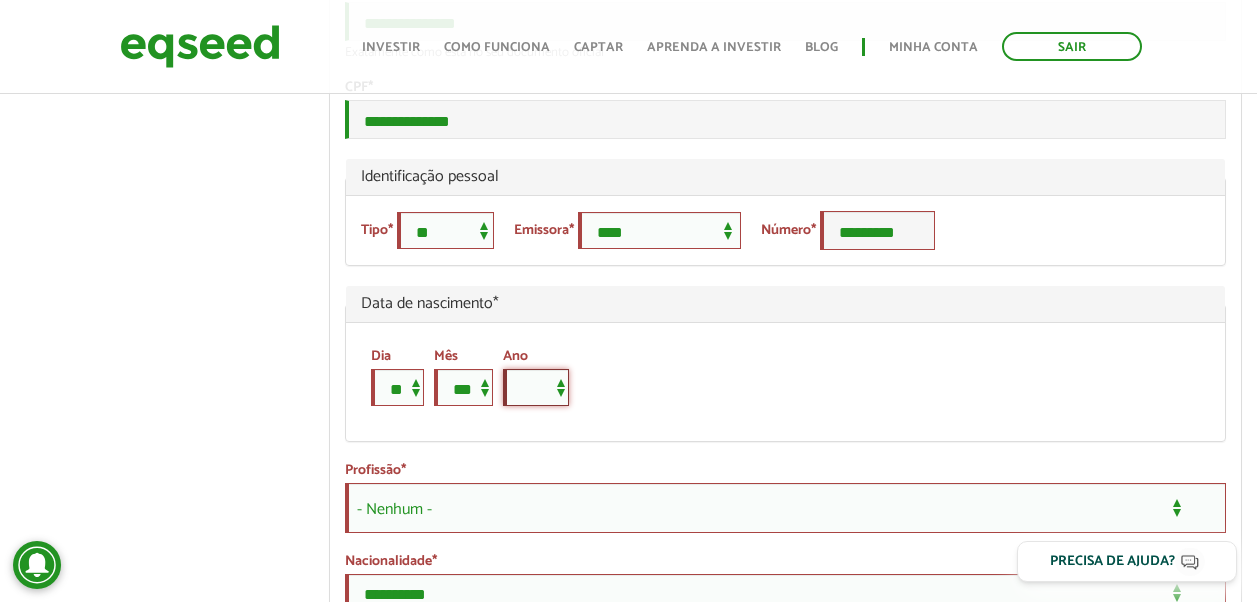 click on "**** **** **** **** **** **** **** **** **** **** **** **** **** **** **** **** **** **** **** **** **** **** **** **** **** **** **** **** **** **** **** **** **** **** **** **** **** **** **** **** **** **** **** **** **** **** **** **** **** **** **** **** **** **** **** **** **** **** **** **** **** **** **** **** **** **** **** **** **** **** **** **** **** **** **** **** **** **** **** **** **** **** **** **** **** **** **** **** **** **** **** **** **** **** **** **** **** **** **** **** **** **** **** **** **** **** **** **** **** **** **** **** **** **** **** **** **** **** **** **** **** **** **** **** **** ****" at bounding box center [536, 387] 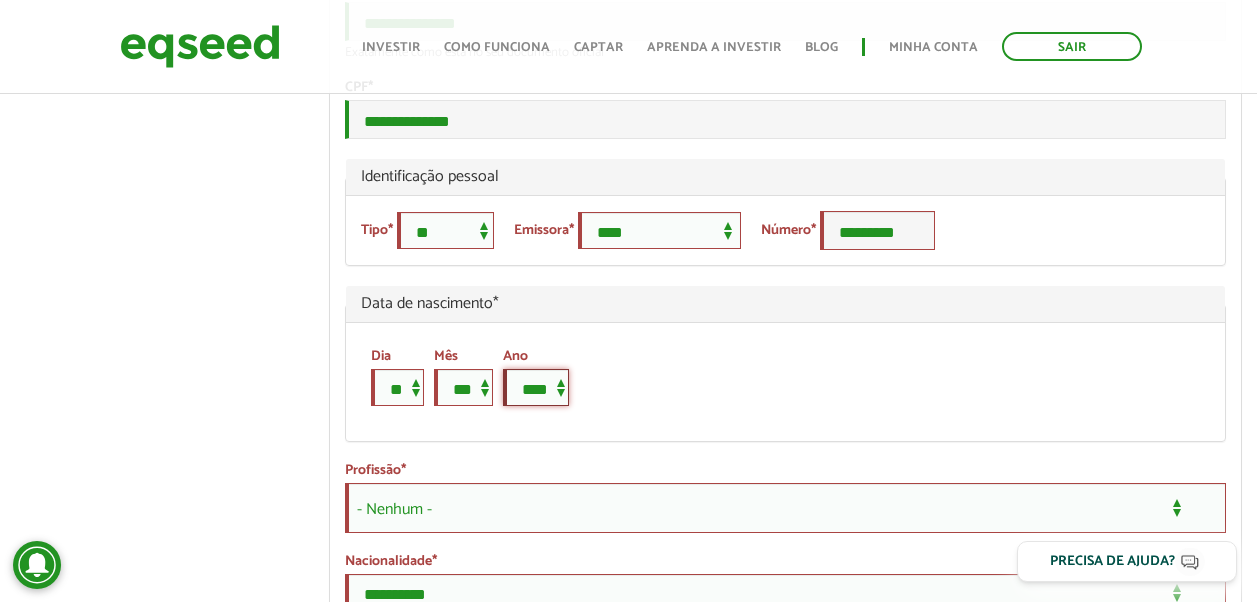 click on "**** **** **** **** **** **** **** **** **** **** **** **** **** **** **** **** **** **** **** **** **** **** **** **** **** **** **** **** **** **** **** **** **** **** **** **** **** **** **** **** **** **** **** **** **** **** **** **** **** **** **** **** **** **** **** **** **** **** **** **** **** **** **** **** **** **** **** **** **** **** **** **** **** **** **** **** **** **** **** **** **** **** **** **** **** **** **** **** **** **** **** **** **** **** **** **** **** **** **** **** **** **** **** **** **** **** **** **** **** **** **** **** **** **** **** **** **** **** **** **** **** **** **** **** **** ****" at bounding box center [536, 387] 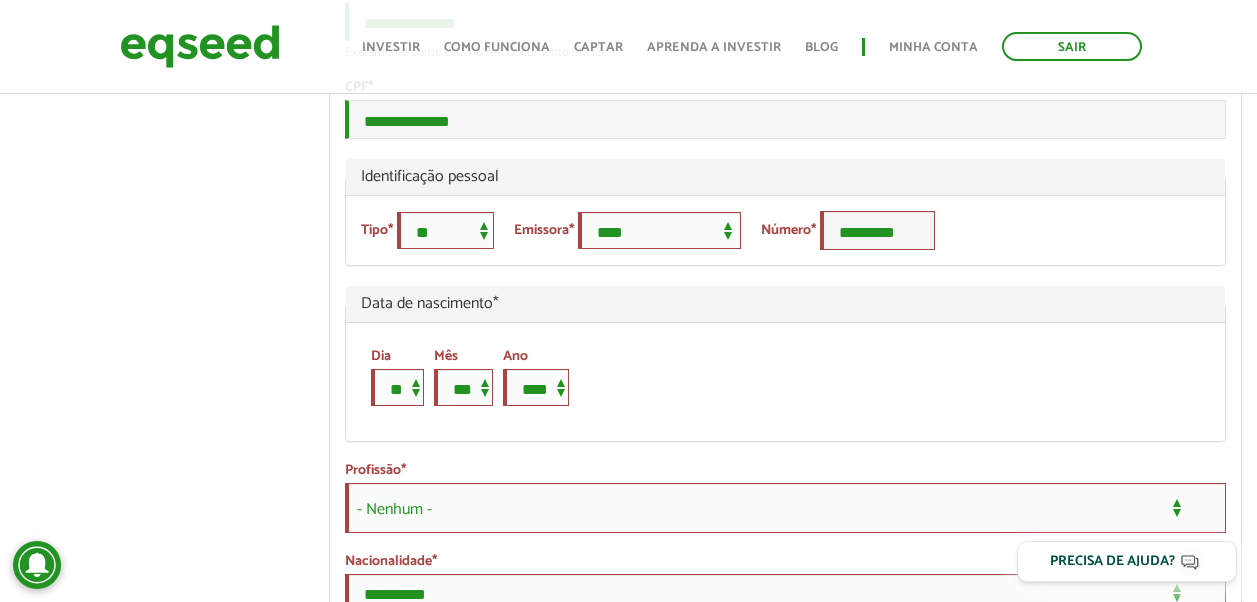 click on "Dia
* * * * * * * * * ** ** ** ** ** ** ** ** ** ** ** ** ** ** ** ** ** ** ** ** ** **   Mês
*** *** *** *** *** *** *** *** *** *** *** ***   Ano
**** **** **** **** **** **** **** **** **** **** **** **** **** **** **** **** **** **** **** **** **** **** **** **** **** **** **** **** **** **** **** **** **** **** **** **** **** **** **** **** **** **** **** **** **** **** **** **** **** **** **** **** **** **** **** **** **** **** **** **** **** **** **** **** **** **** **** **** **** **** **** **** **** **** **** **** **** **** **** **** **** **** **** **** **** **** **** **** **** **** **** **** **** **** **** **** **** **** **** **** **** **** **** **** **** **** **** **** **** **** **** **** **** **** **** **** **** **** **** **** **** **** **** **** **** ****" at bounding box center [777, 382] 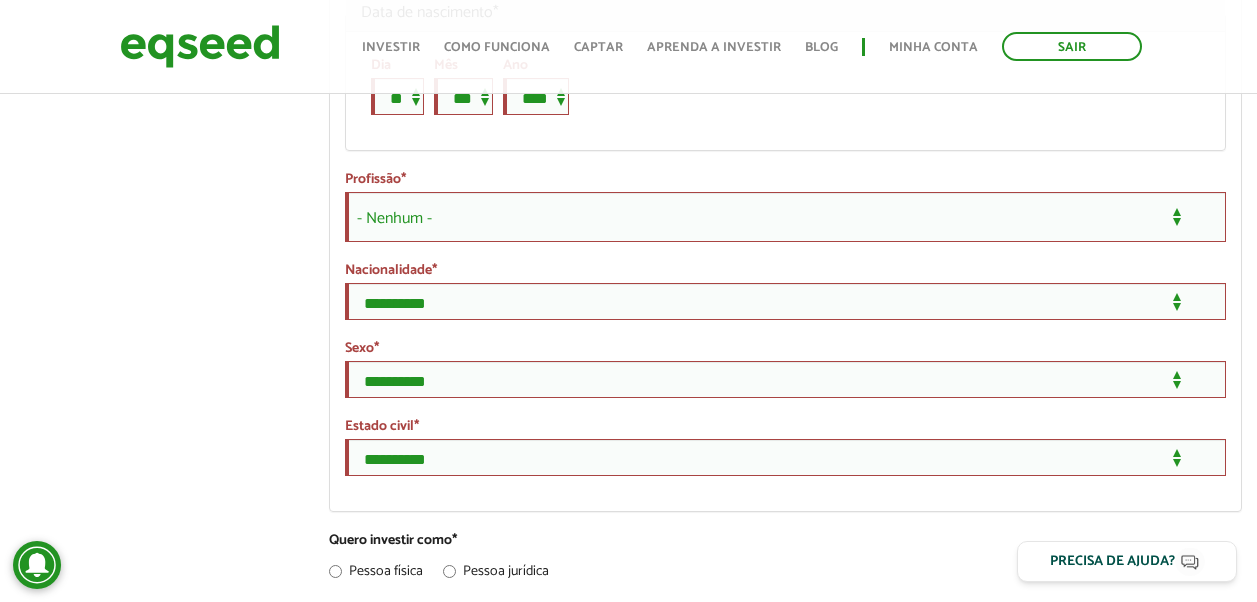 scroll, scrollTop: 1600, scrollLeft: 0, axis: vertical 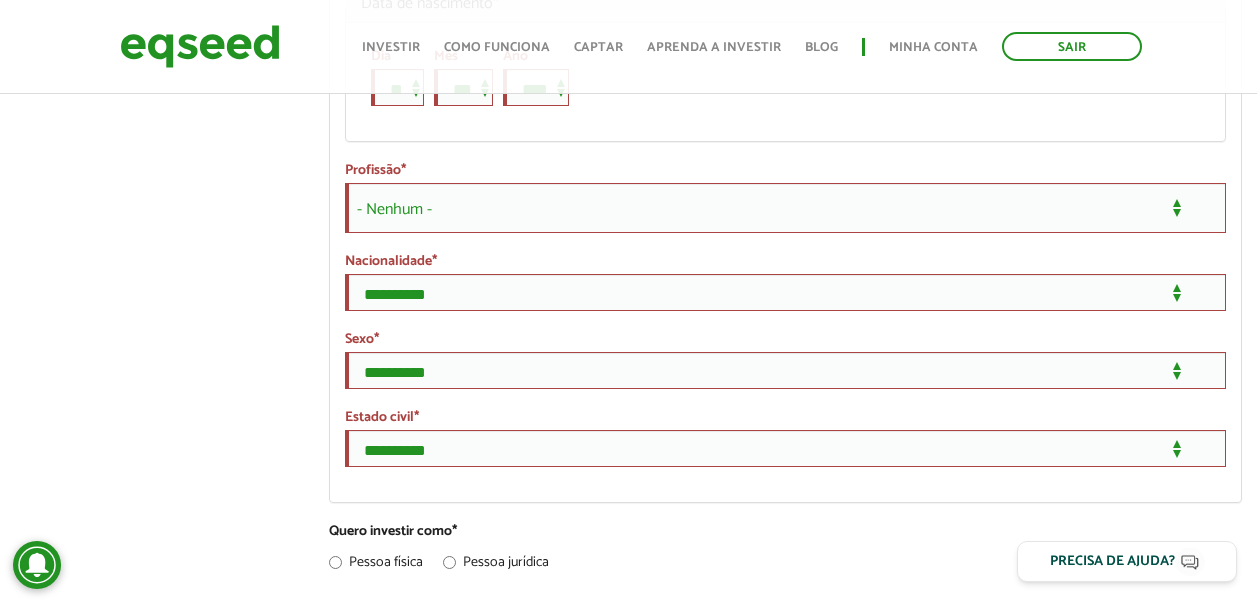 click on "- Nenhum -" at bounding box center [785, 208] 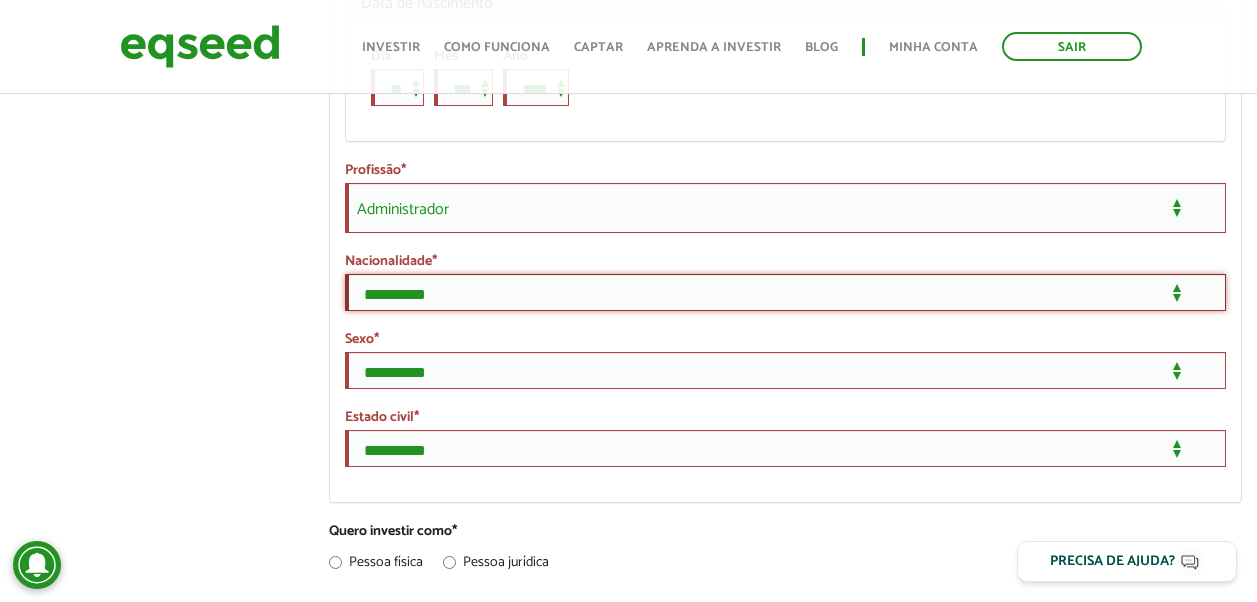 click on "**********" at bounding box center [785, 292] 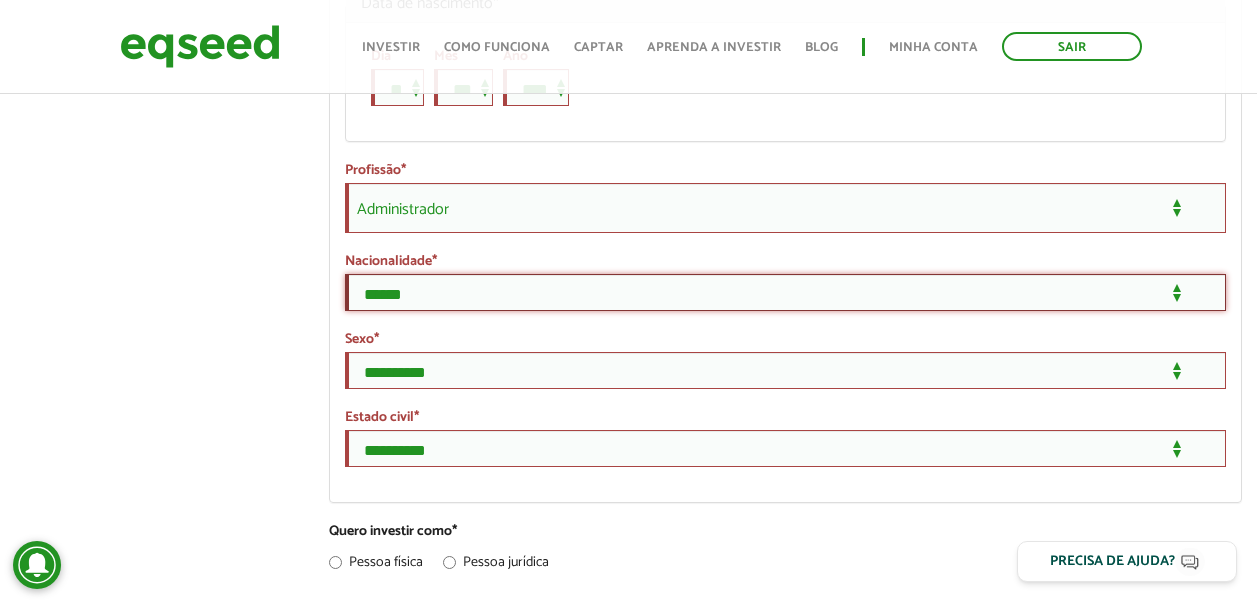 click on "**********" at bounding box center [785, 292] 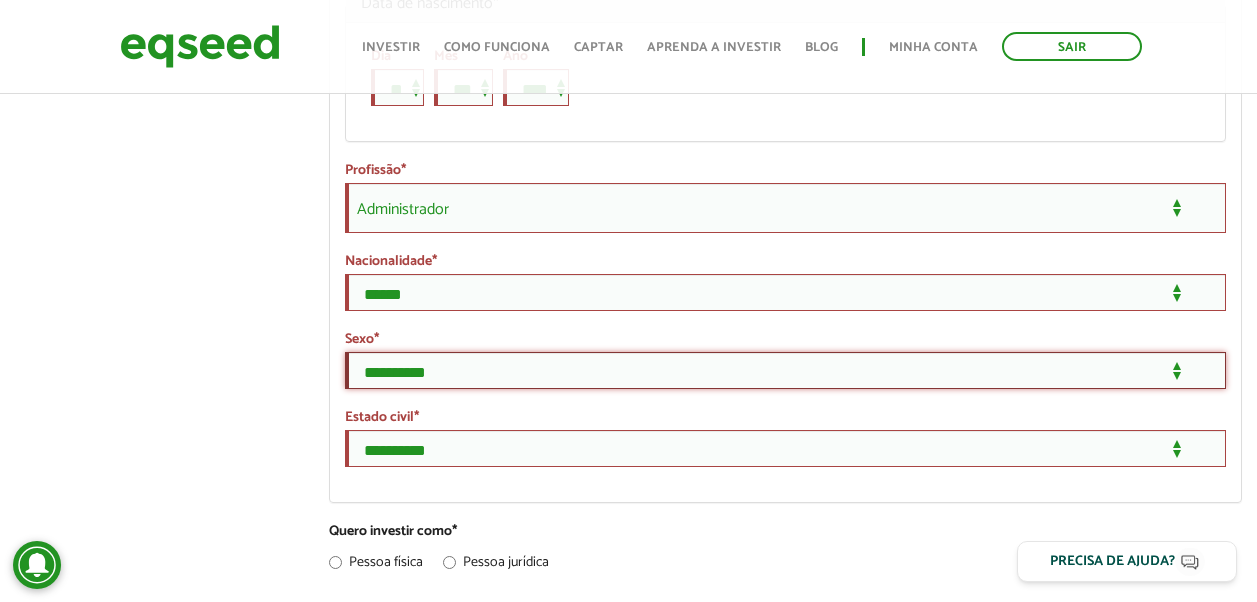 click on "**********" at bounding box center [785, 370] 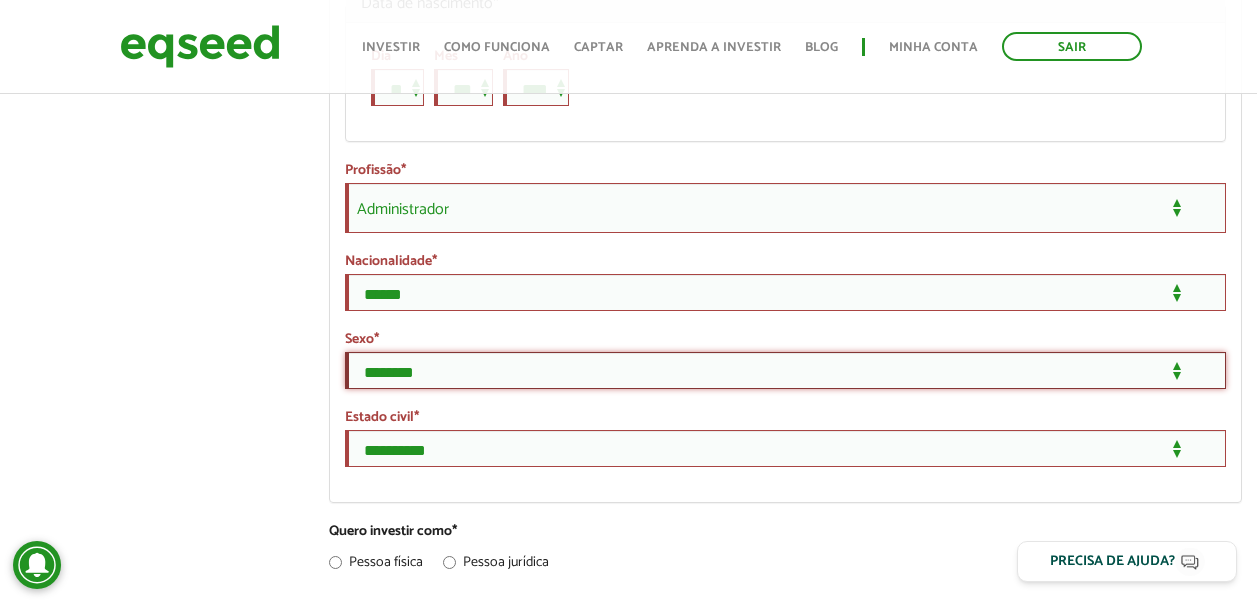 click on "**********" at bounding box center (785, 370) 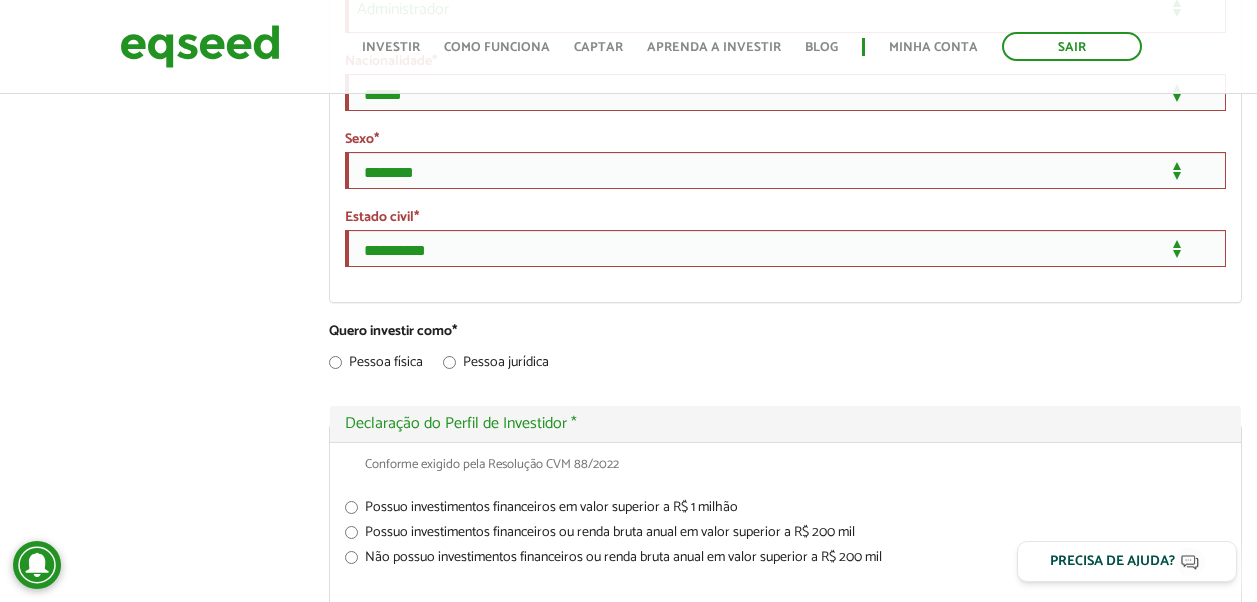 click on "**********" at bounding box center (785, 238) 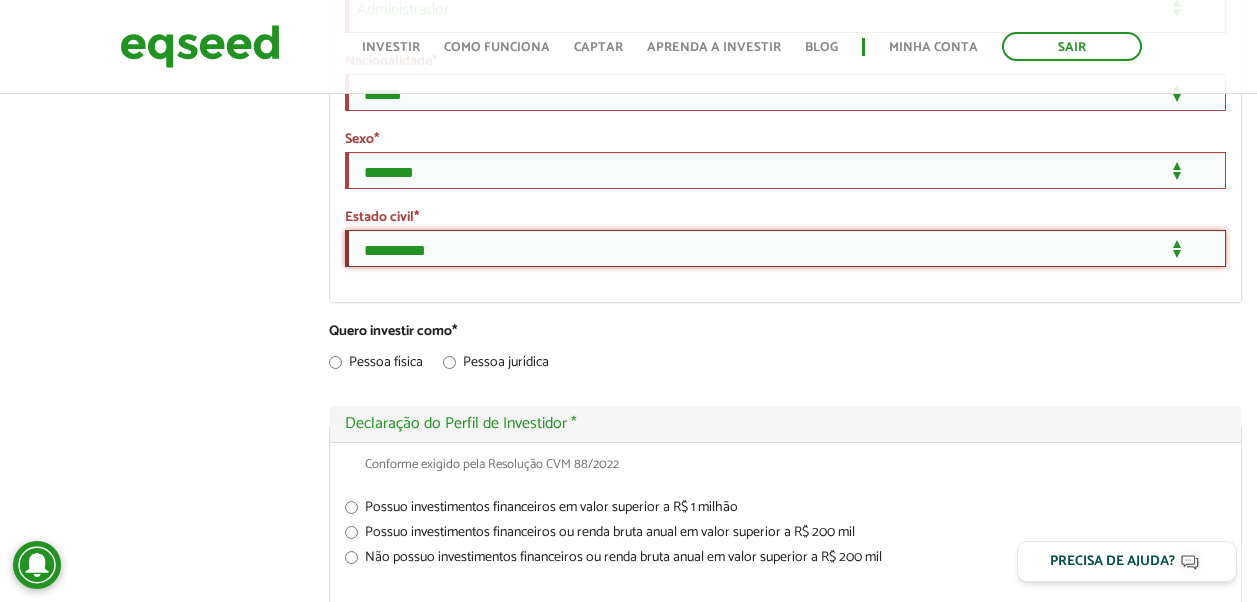 click on "**********" at bounding box center [785, 248] 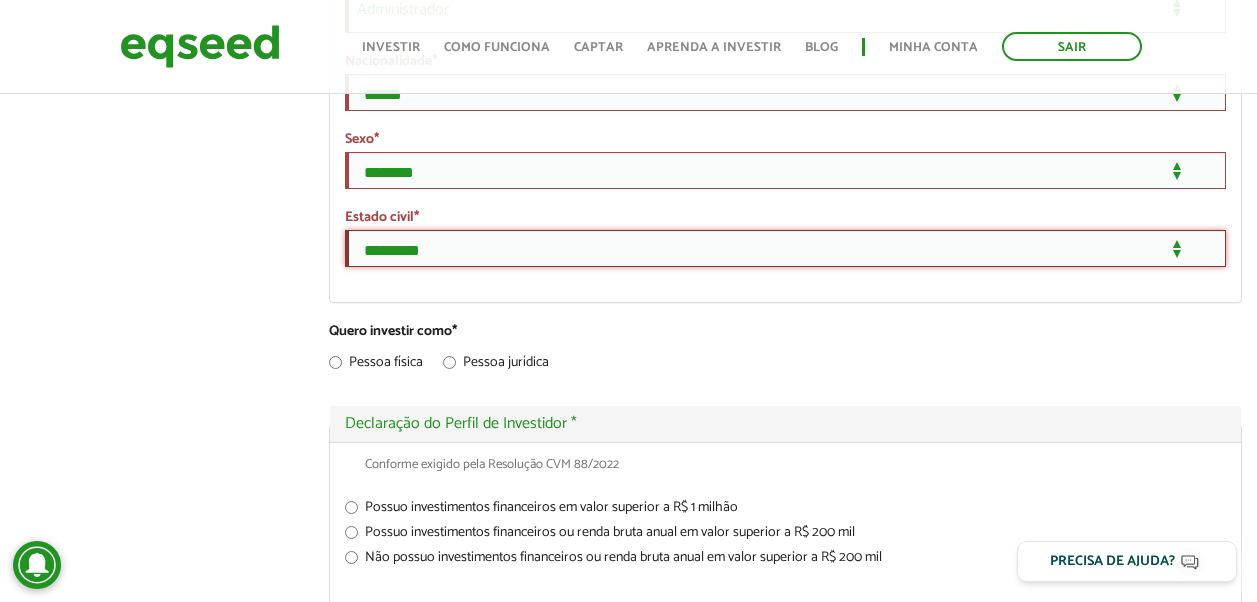 click on "**********" at bounding box center [785, 248] 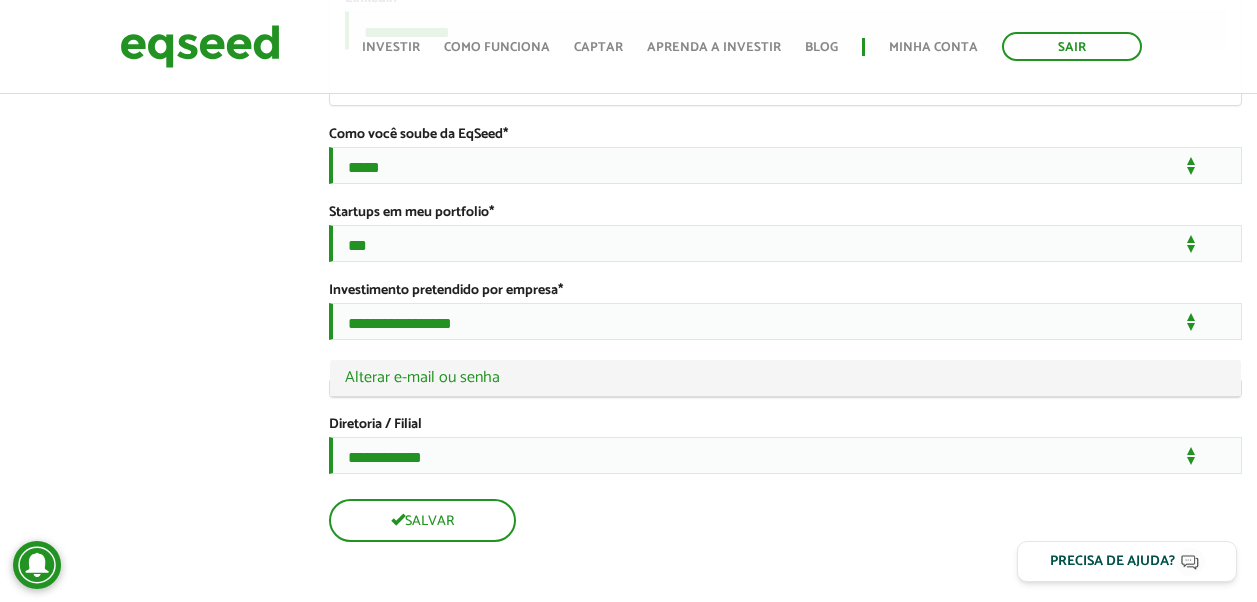 scroll, scrollTop: 3673, scrollLeft: 0, axis: vertical 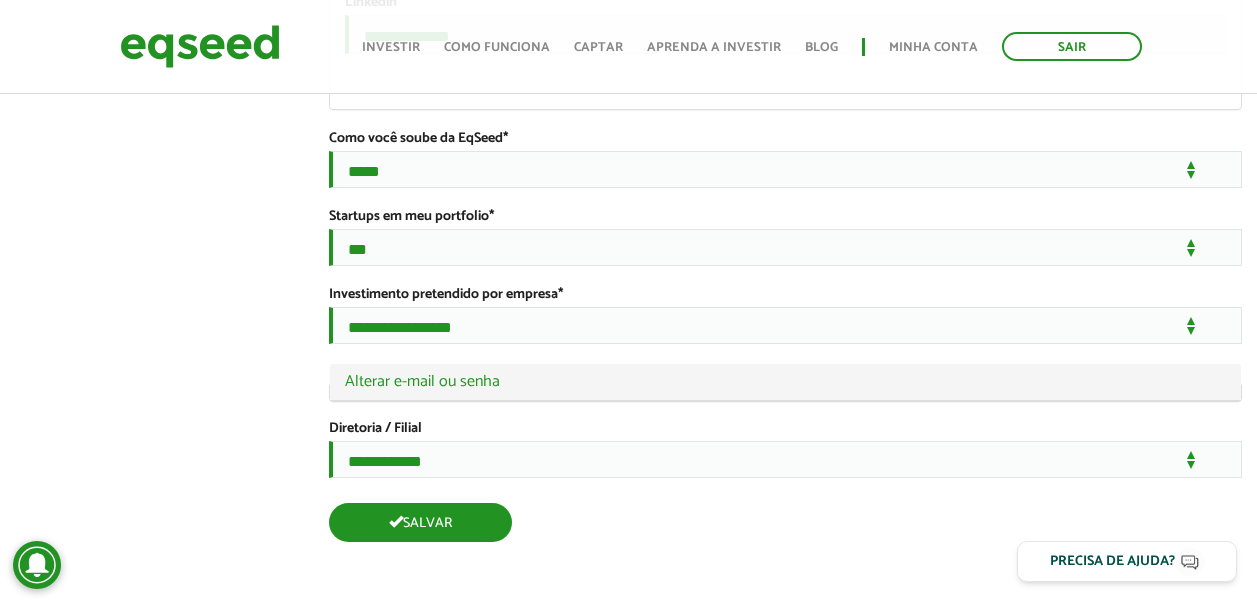 click on "Salvar" at bounding box center (420, 522) 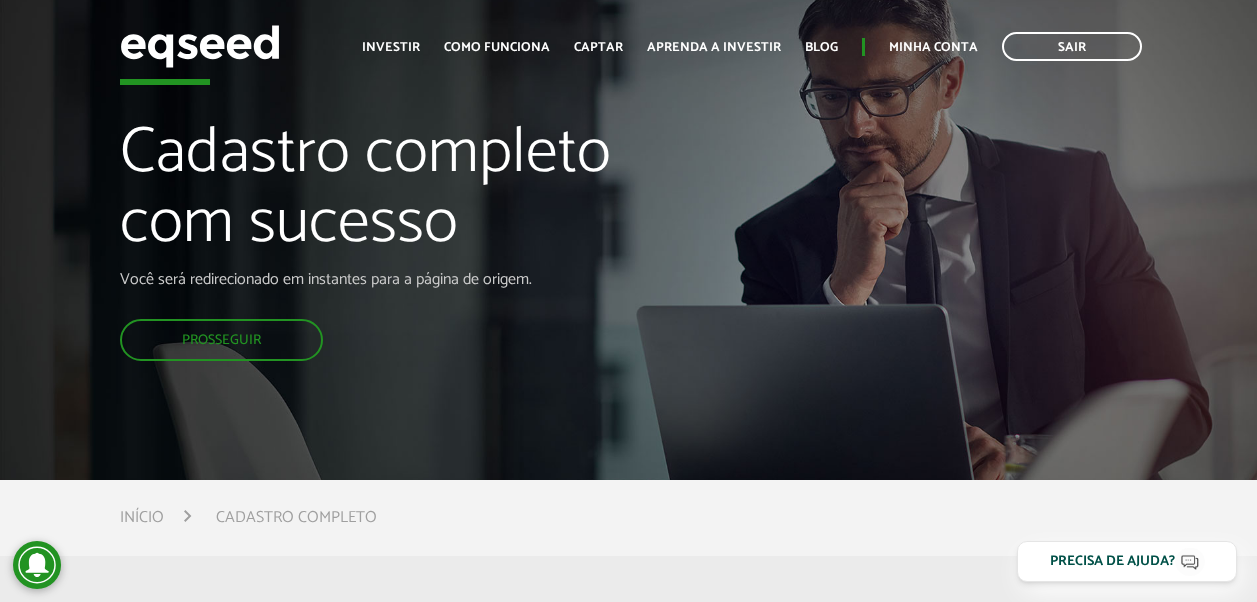 scroll, scrollTop: 0, scrollLeft: 0, axis: both 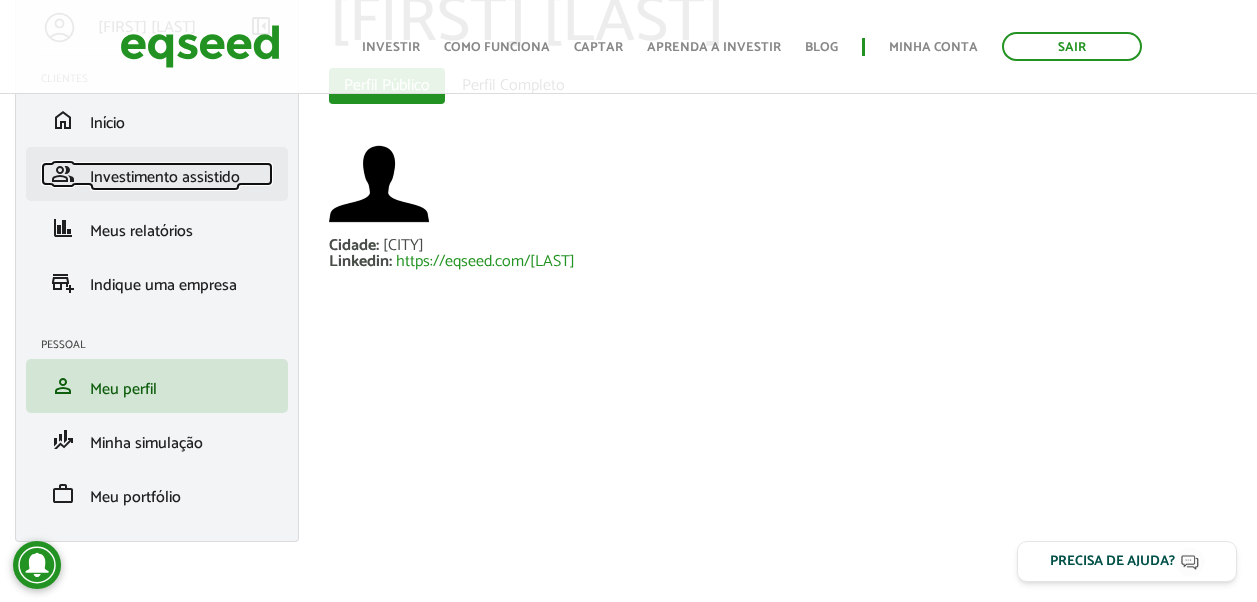 click on "Investimento assistido" at bounding box center (165, 177) 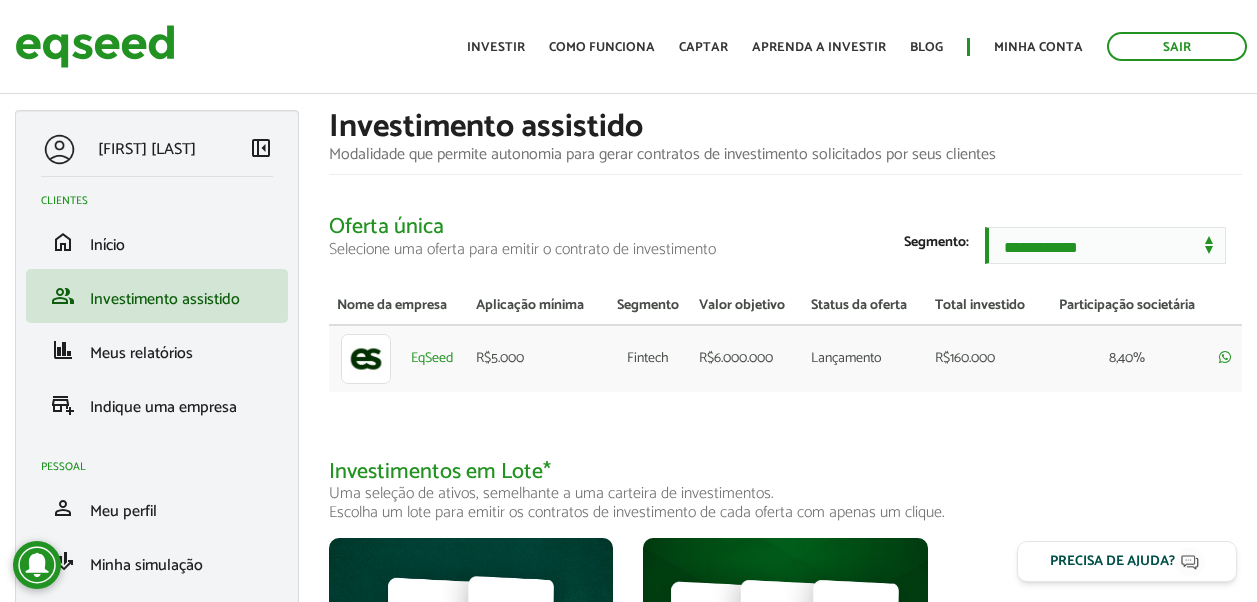 scroll, scrollTop: 0, scrollLeft: 0, axis: both 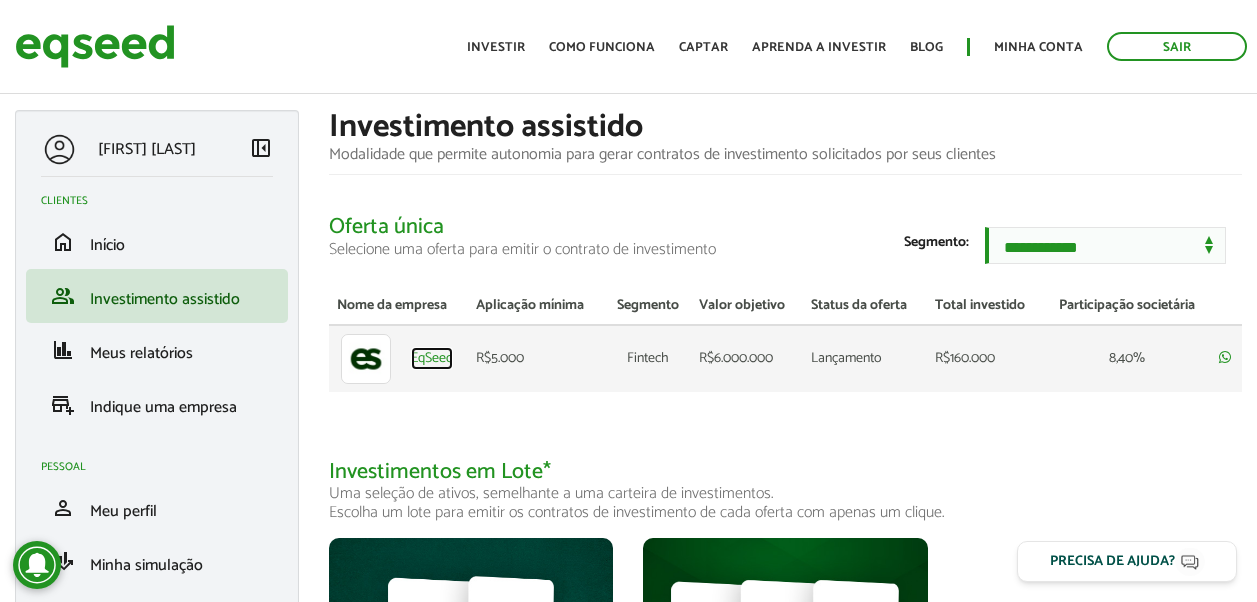 click on "EqSeed" at bounding box center (432, 359) 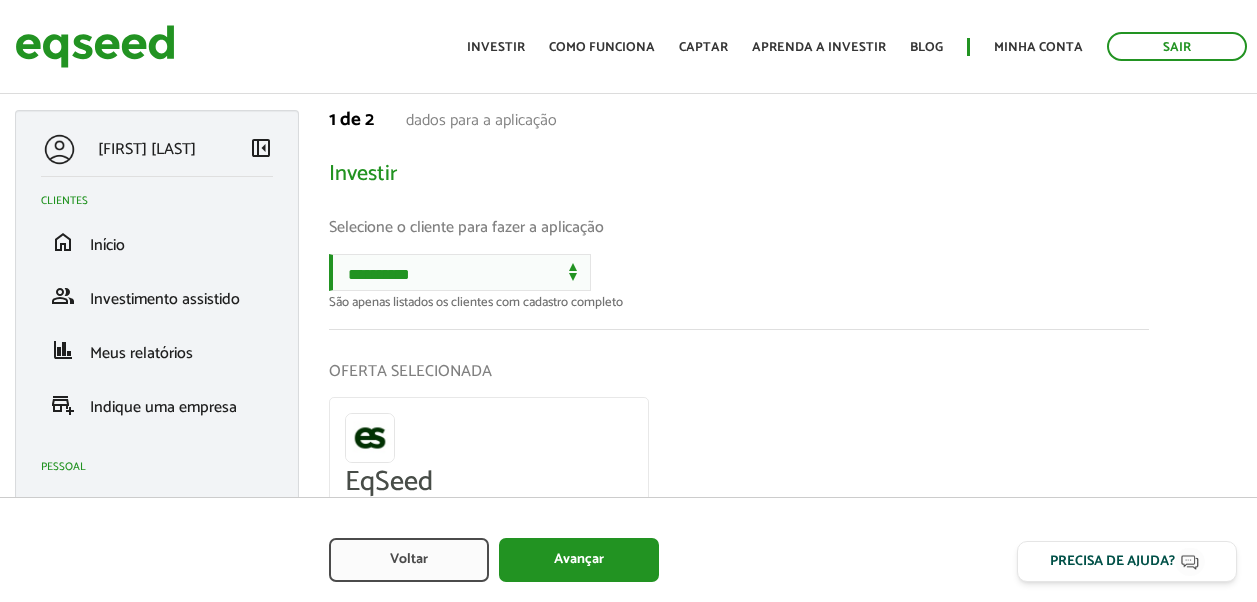 scroll, scrollTop: 0, scrollLeft: 0, axis: both 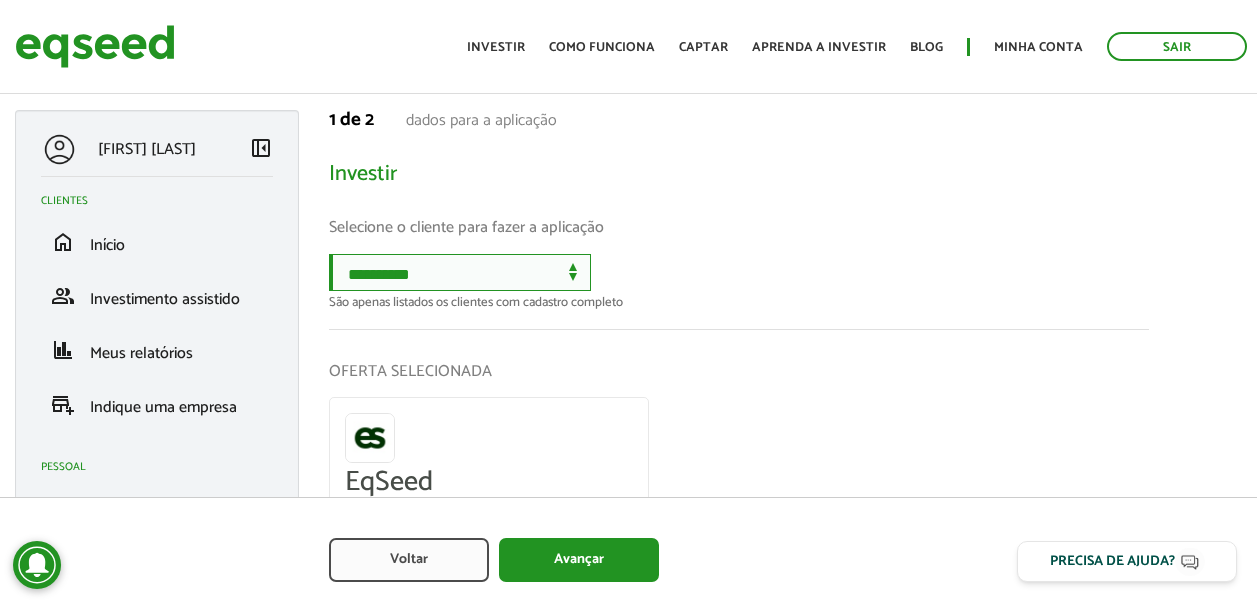 click on "**********" at bounding box center (460, 272) 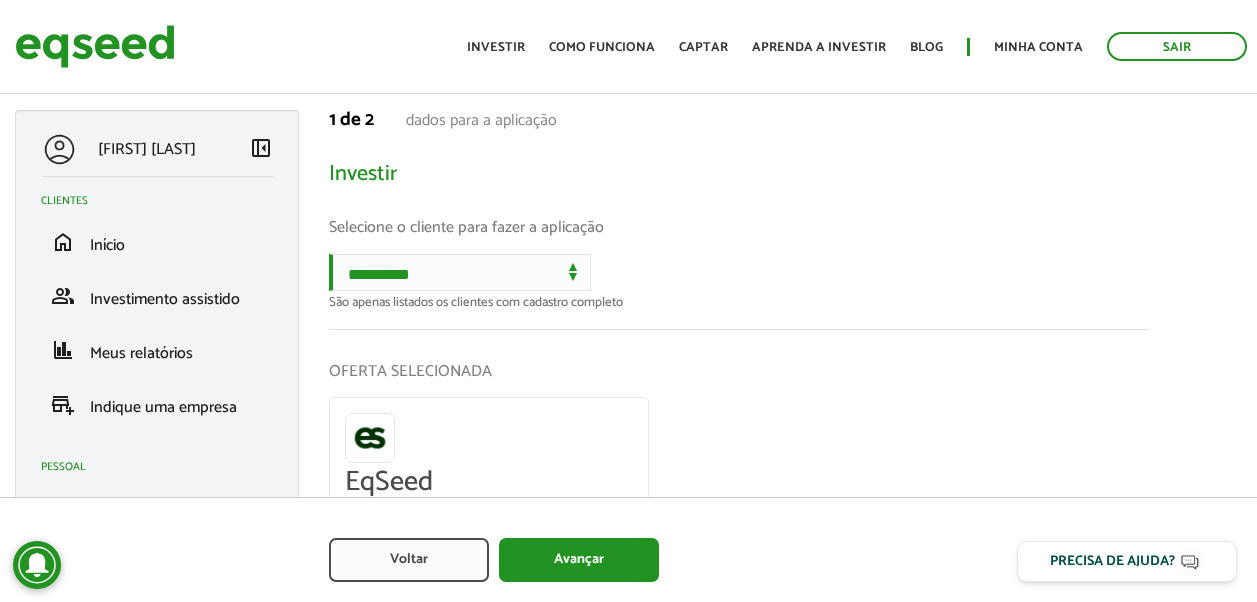 click on "Selecione o cliente para fazer a aplicação" at bounding box center [739, 227] 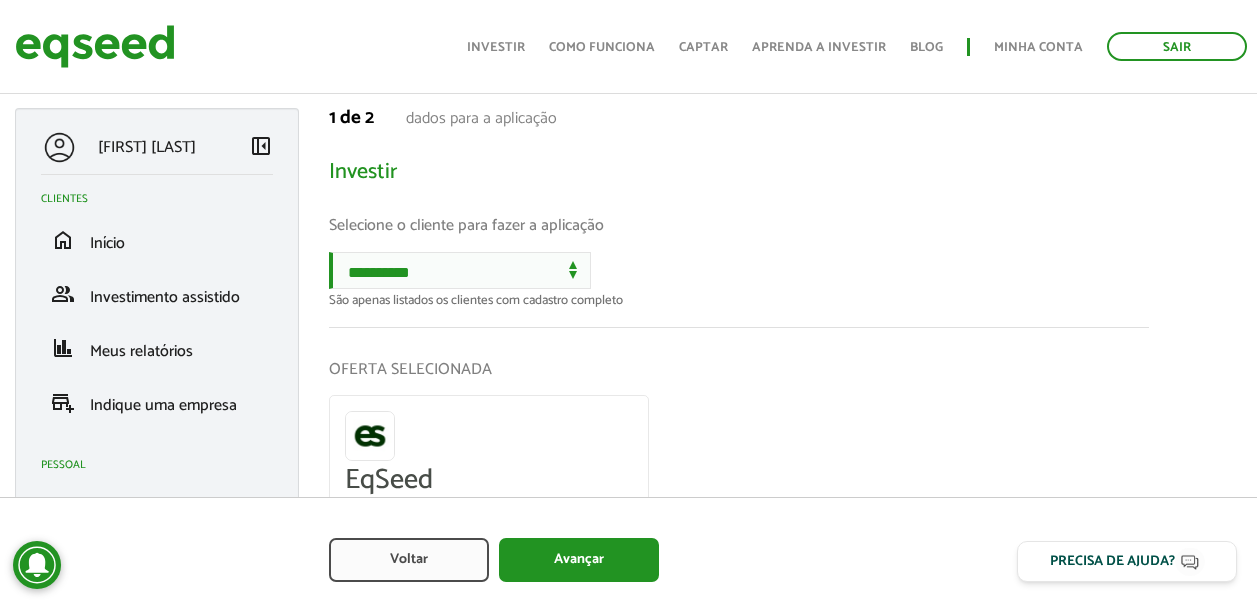 scroll, scrollTop: 0, scrollLeft: 0, axis: both 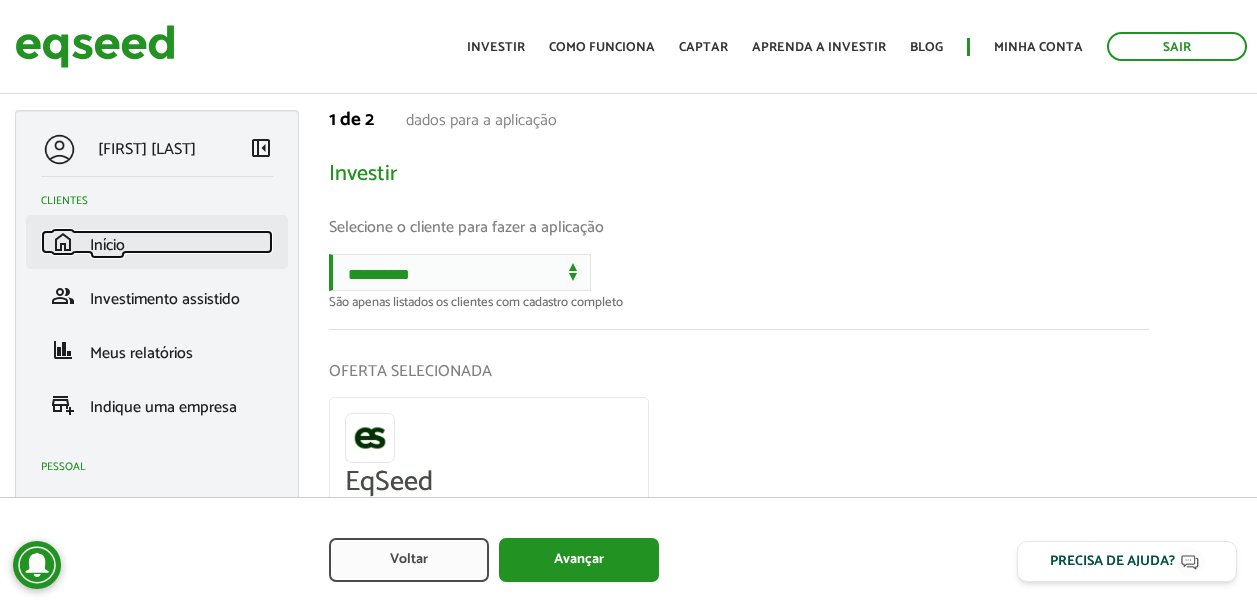 click on "Início" at bounding box center [107, 245] 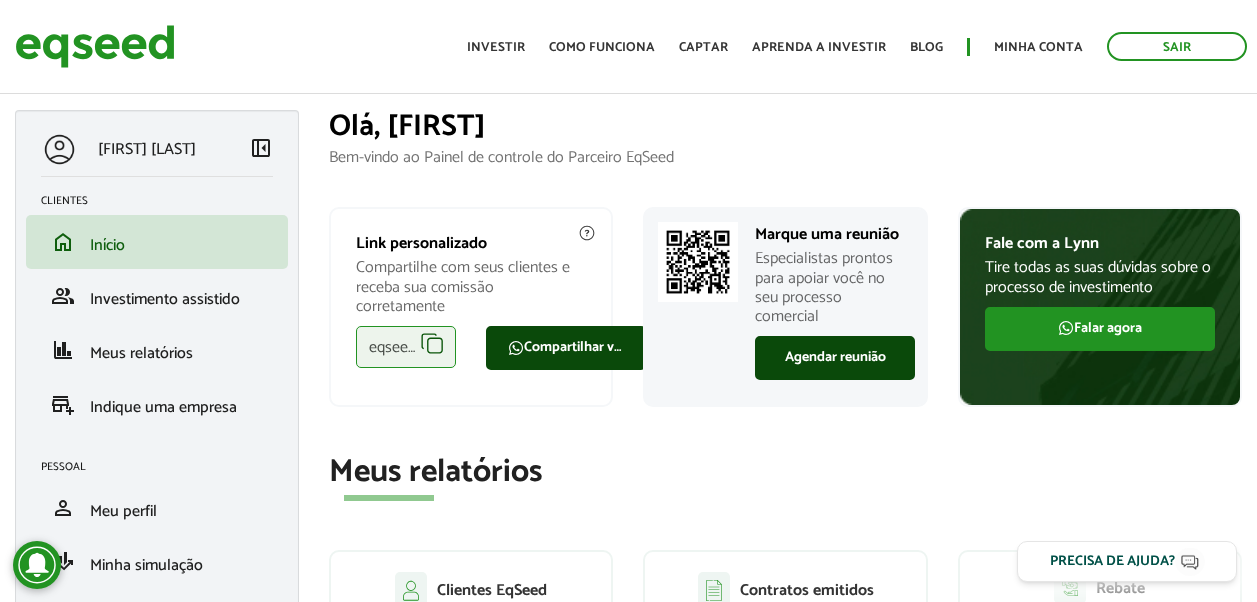 scroll, scrollTop: 0, scrollLeft: 0, axis: both 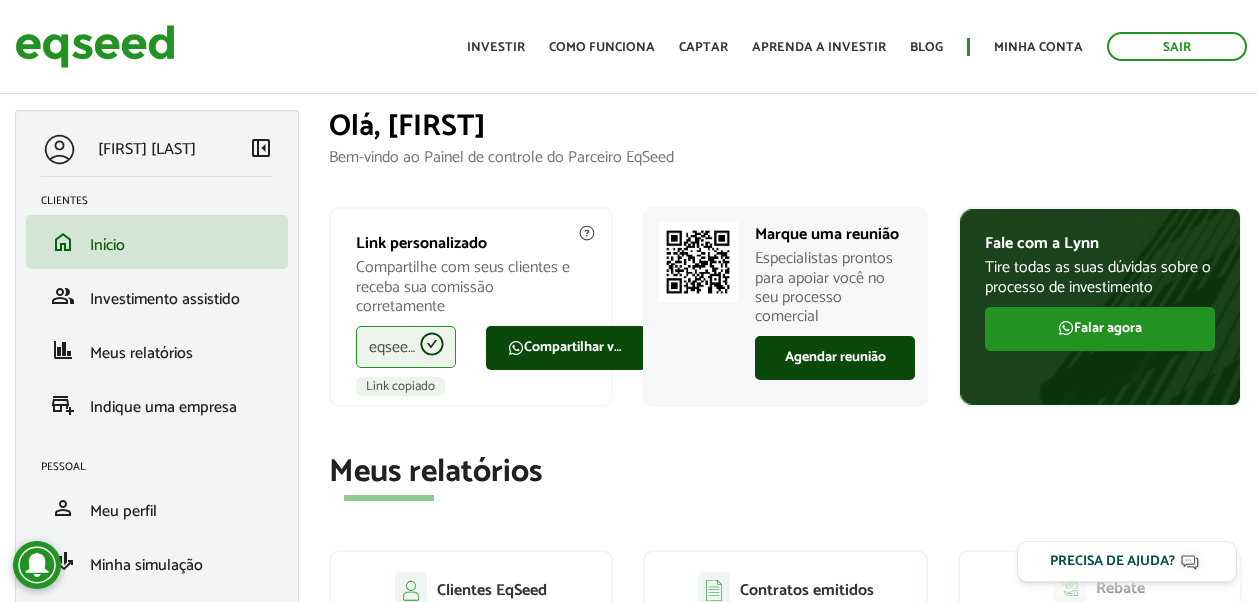 click on "eqseed.com/a/is/max.rinaldi" at bounding box center [406, 347] 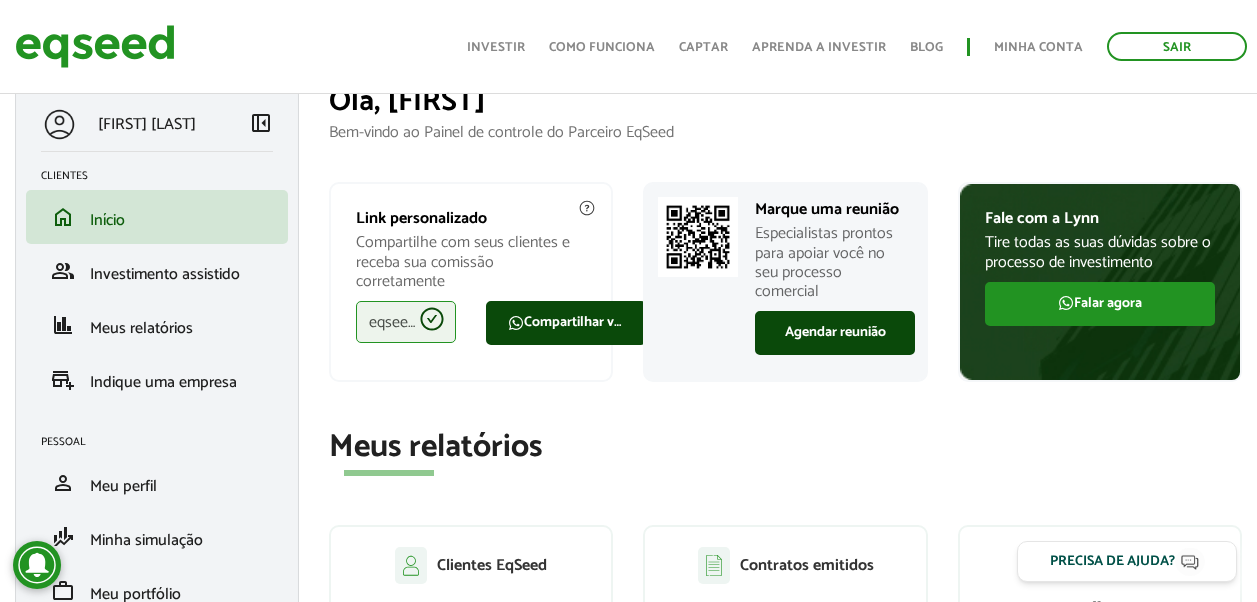 scroll, scrollTop: 0, scrollLeft: 0, axis: both 